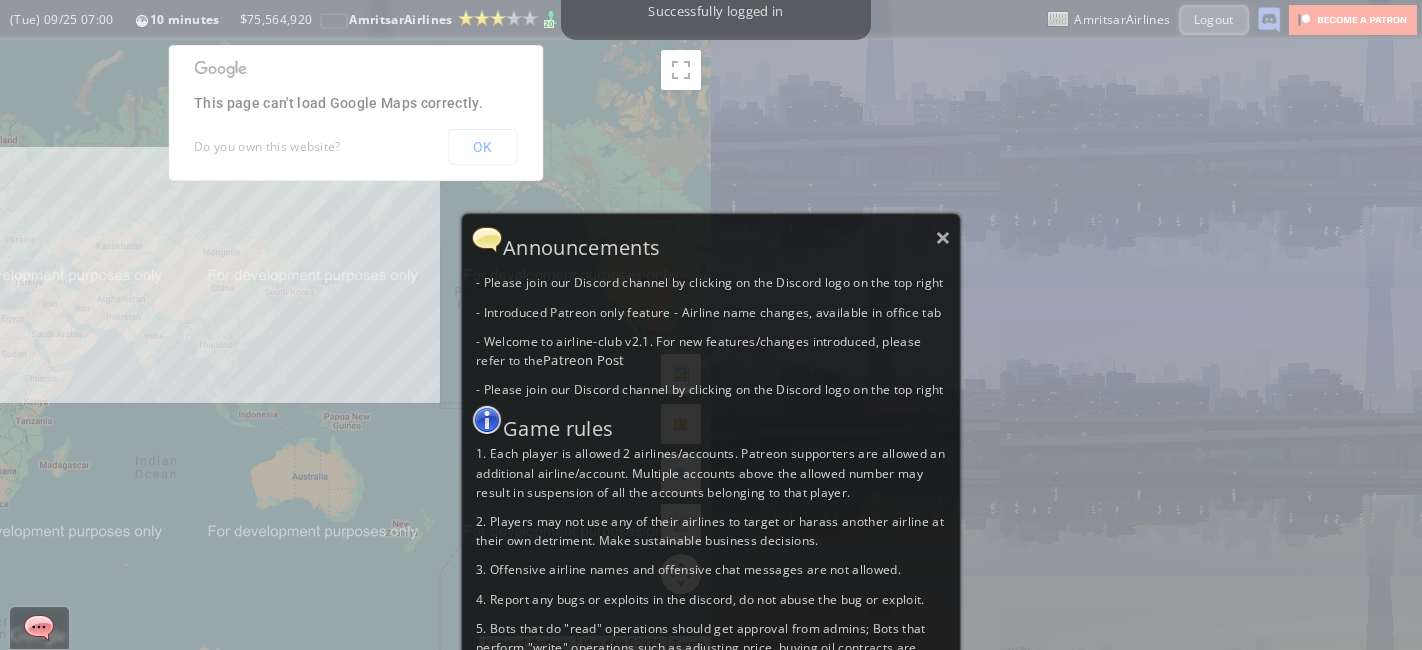 scroll, scrollTop: 0, scrollLeft: 0, axis: both 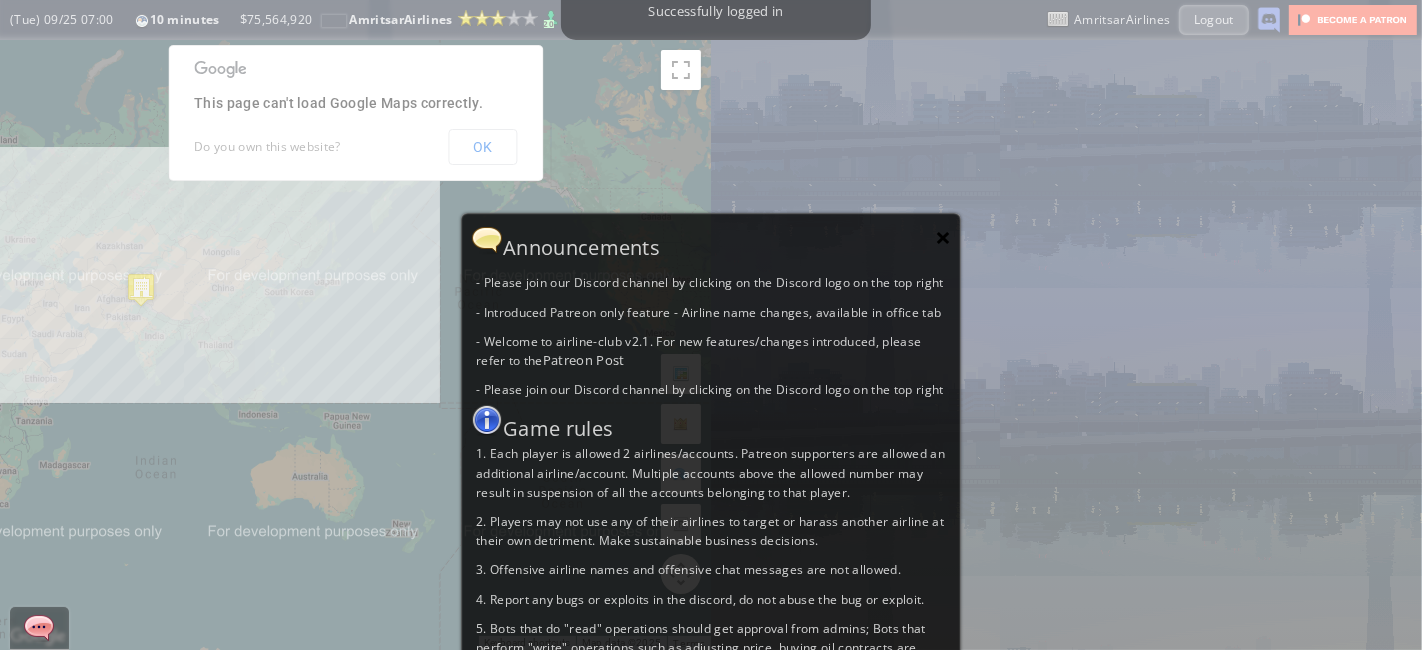 click on "×" at bounding box center [943, 237] 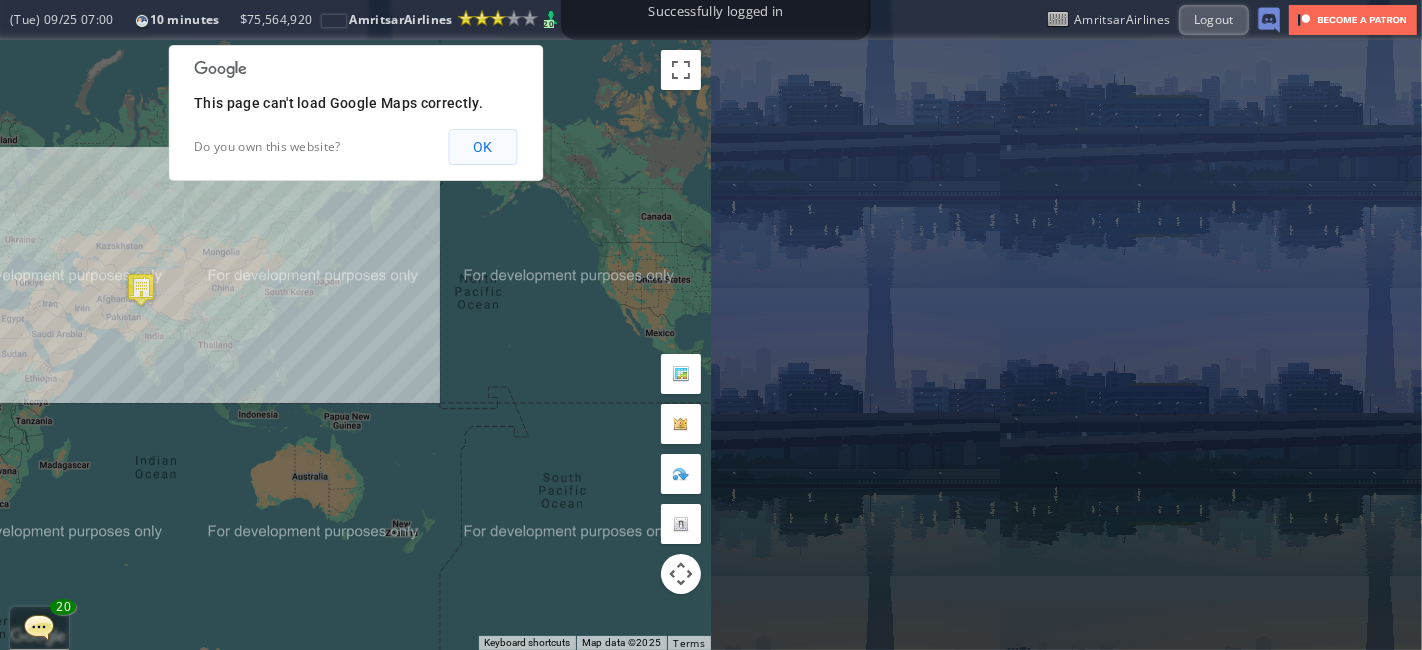 click on "OK" at bounding box center [482, 147] 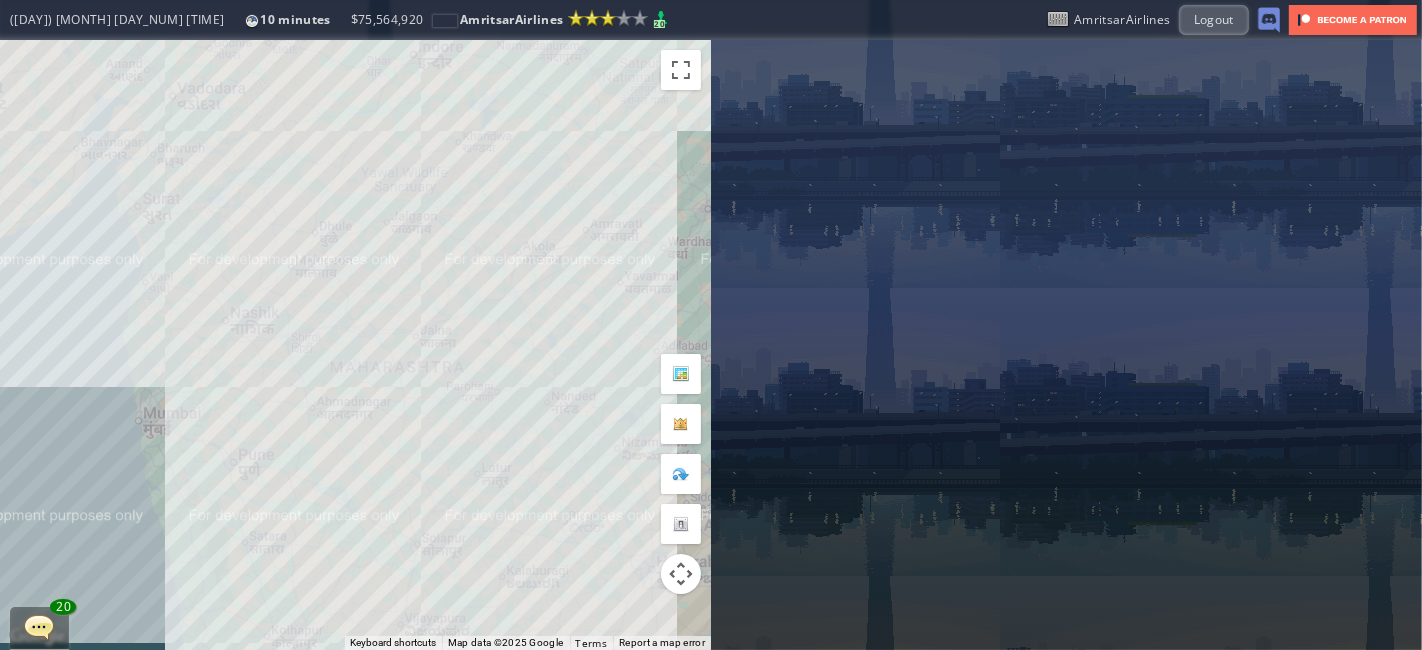 click on "To navigate, press the arrow keys." at bounding box center [355, 345] 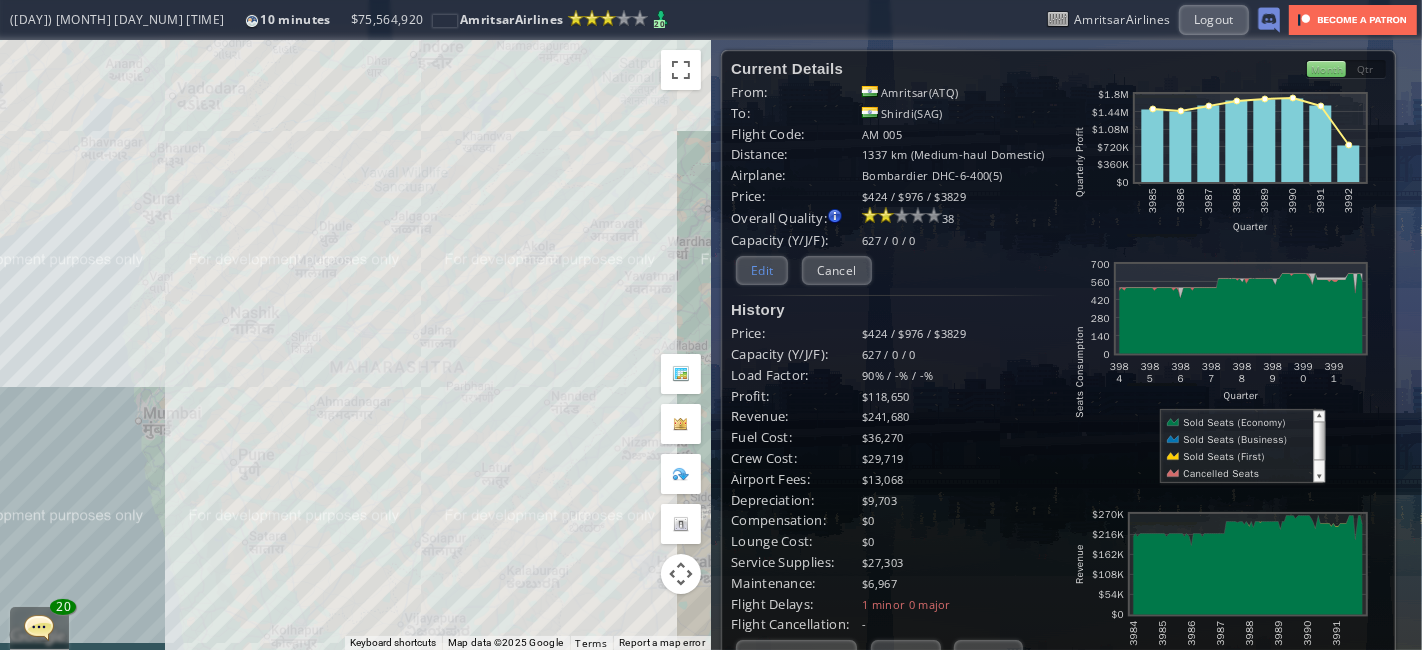 click on "Edit" at bounding box center [762, 270] 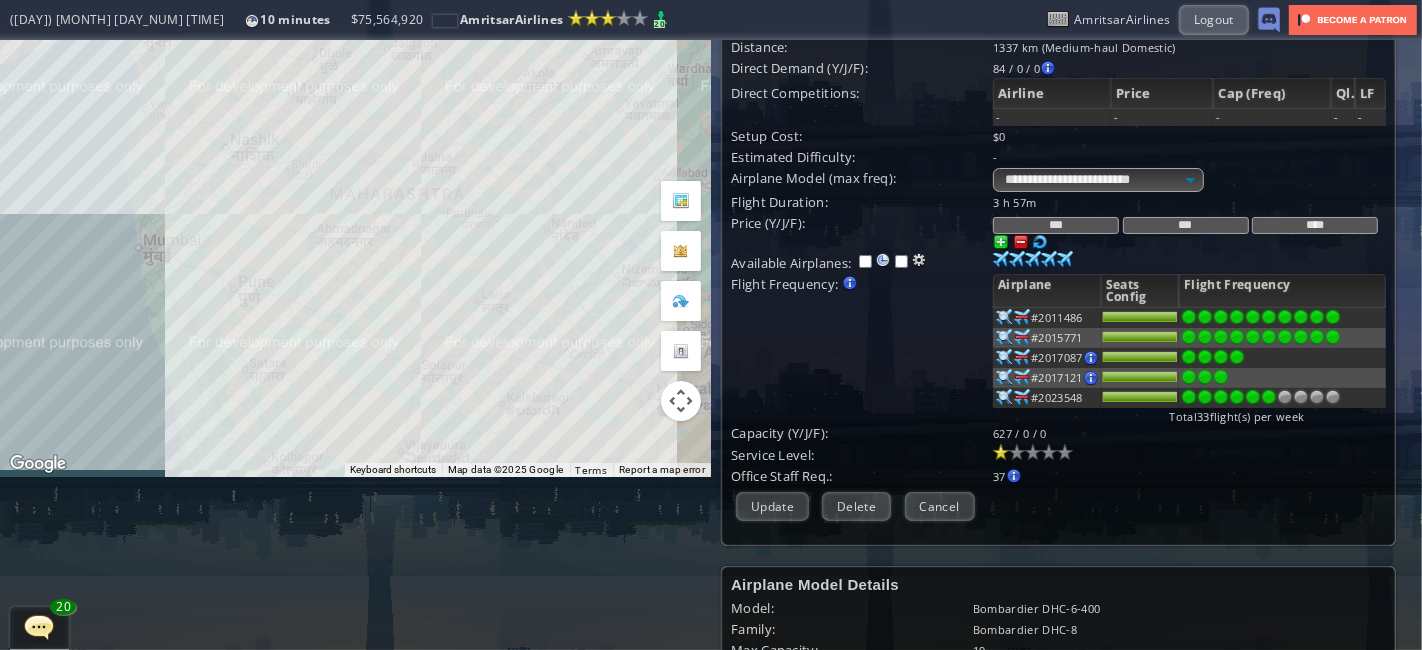 scroll, scrollTop: 174, scrollLeft: 0, axis: vertical 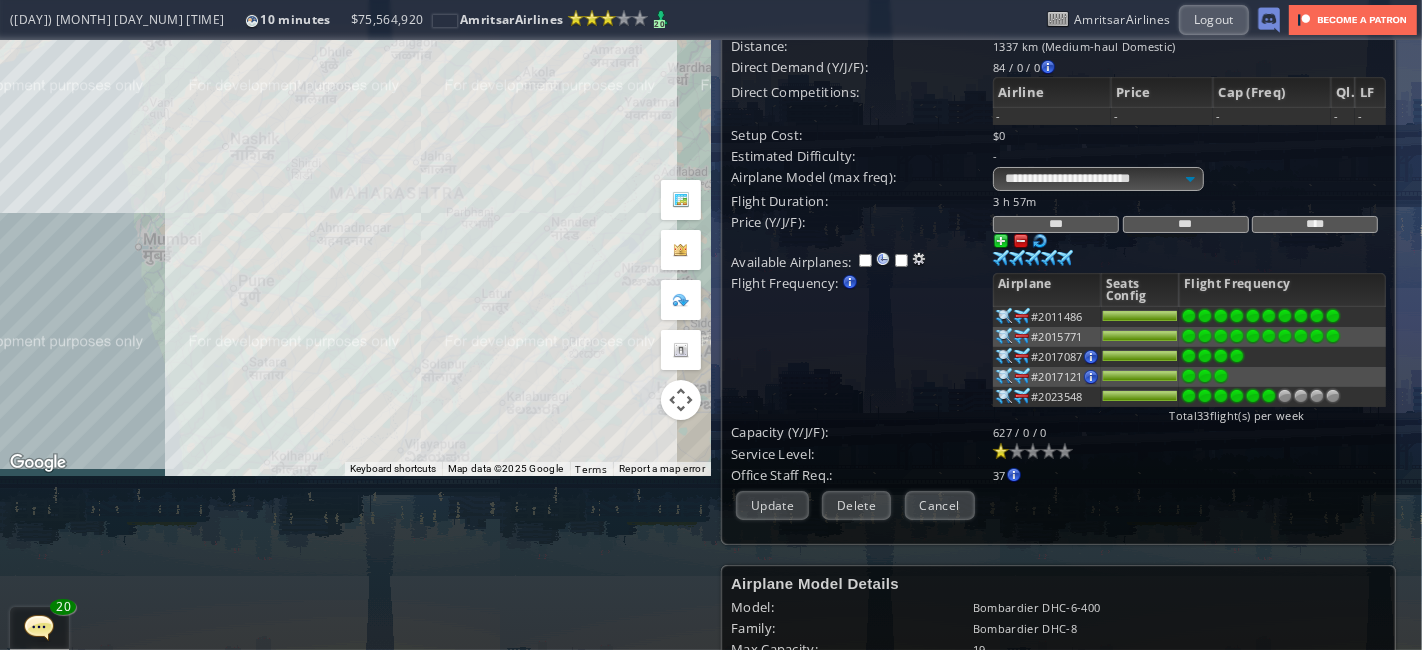 click at bounding box center (1040, 241) 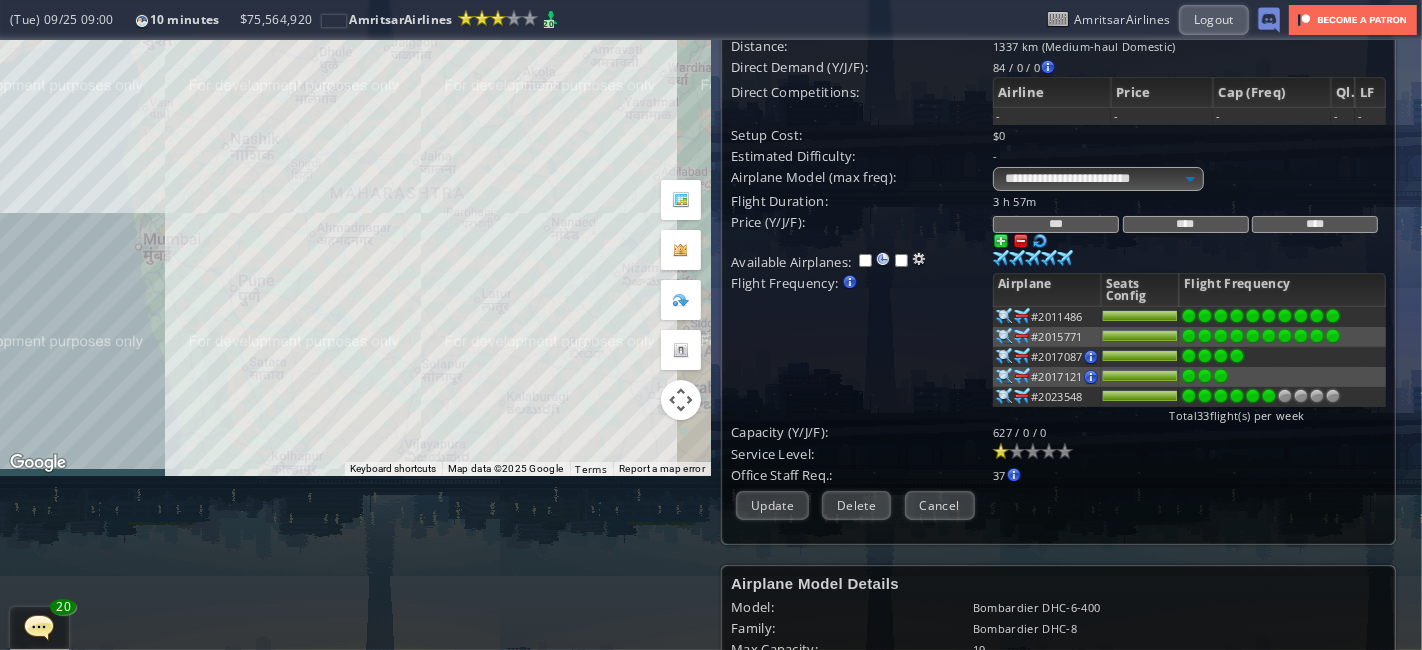 click at bounding box center (1021, 241) 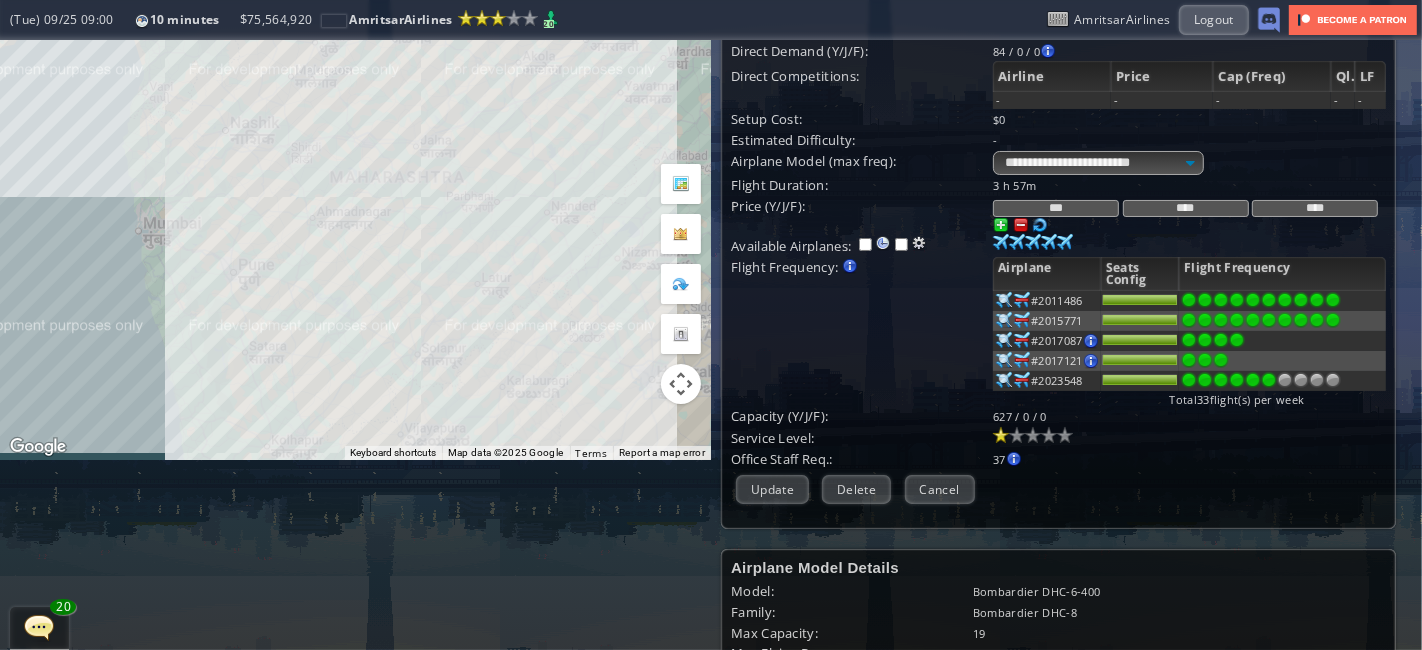 scroll, scrollTop: 197, scrollLeft: 0, axis: vertical 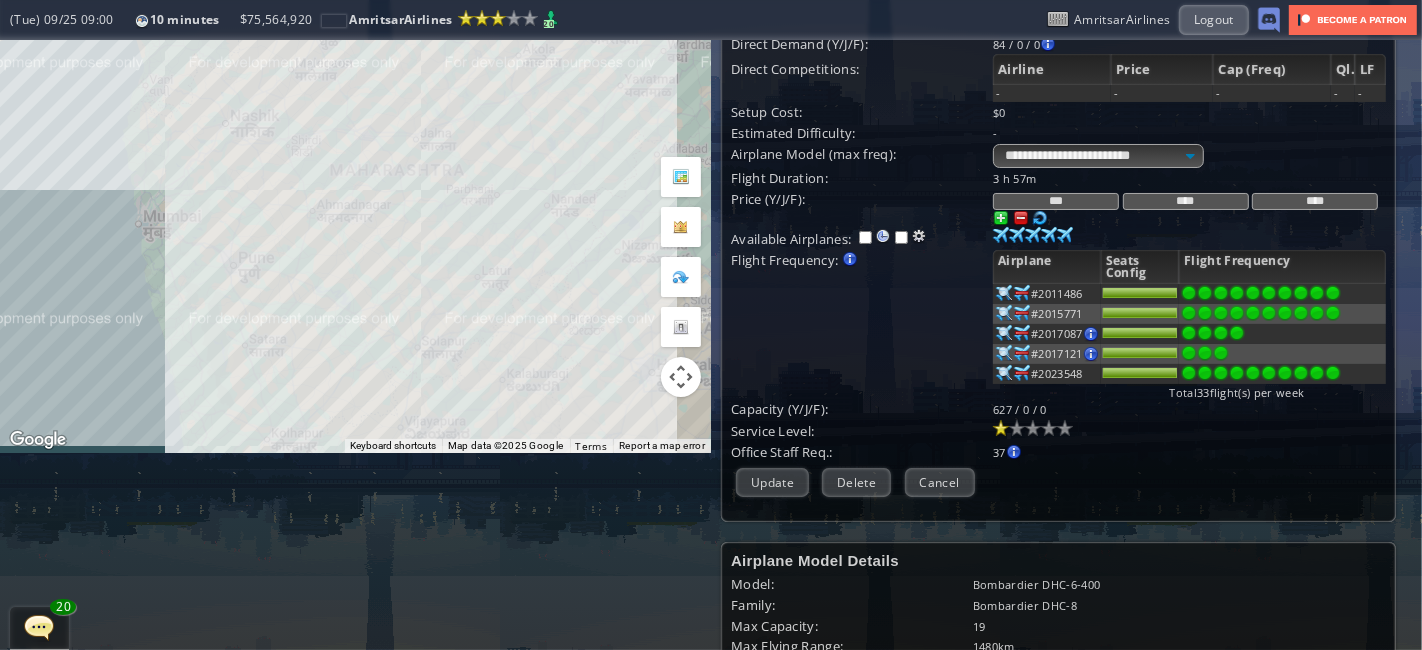 click at bounding box center [1333, 293] 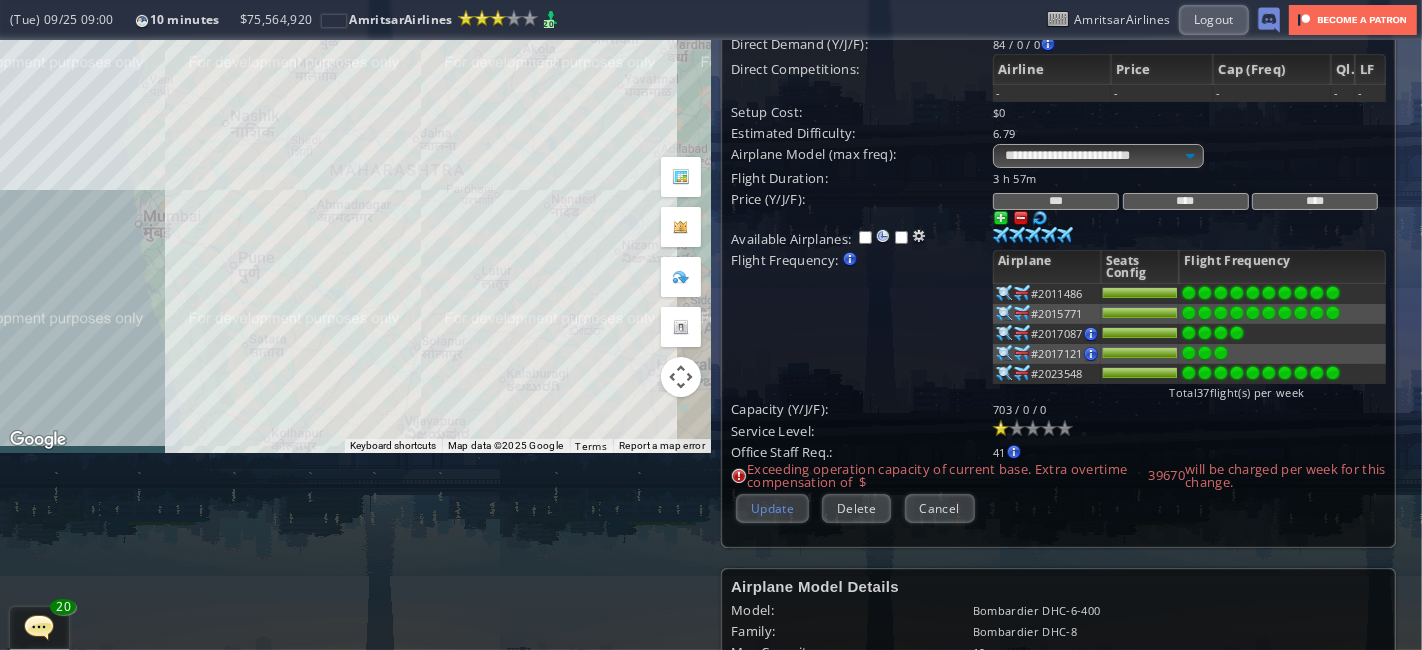 click on "Update" at bounding box center [772, 508] 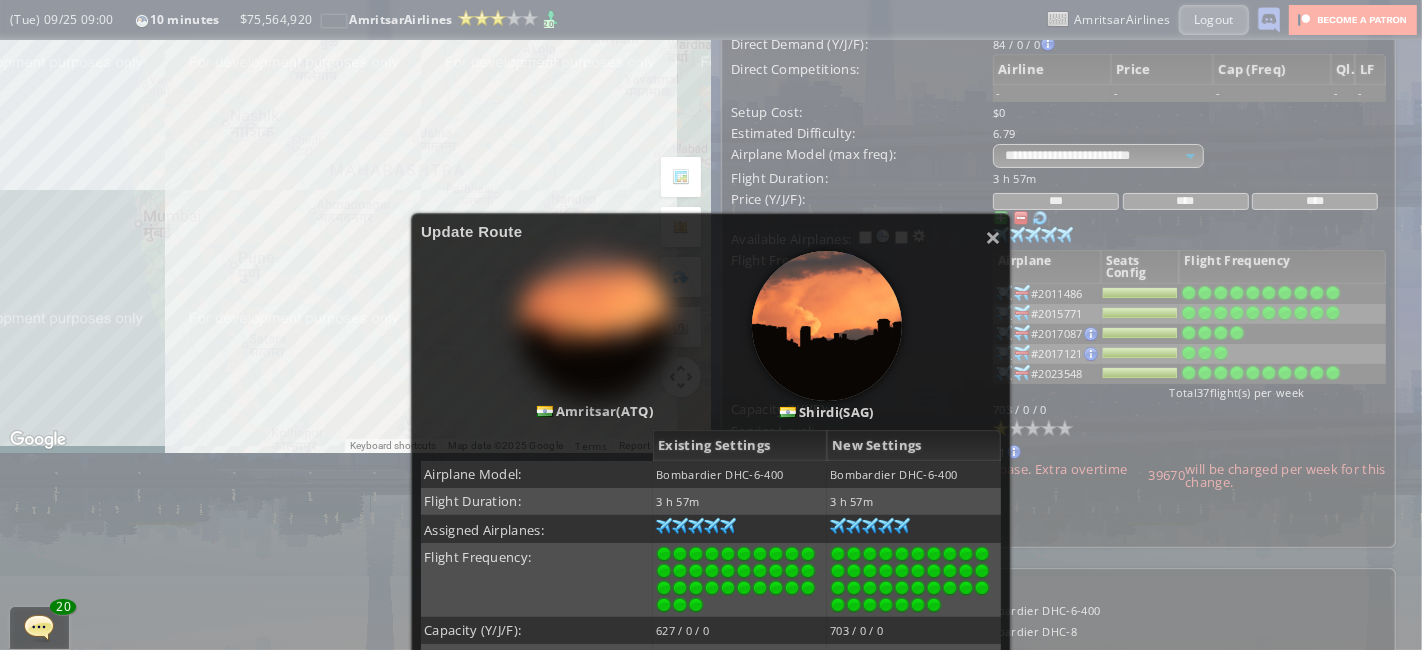 scroll, scrollTop: 377, scrollLeft: 0, axis: vertical 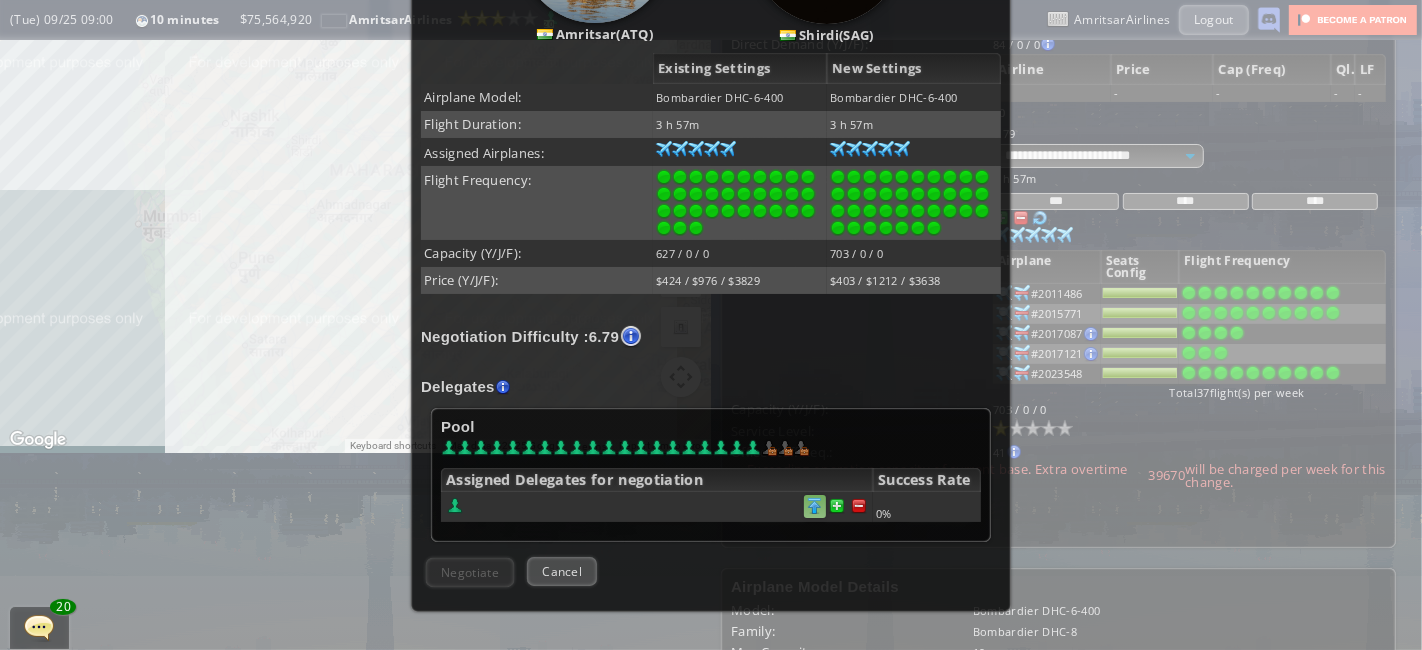 click at bounding box center (859, 506) 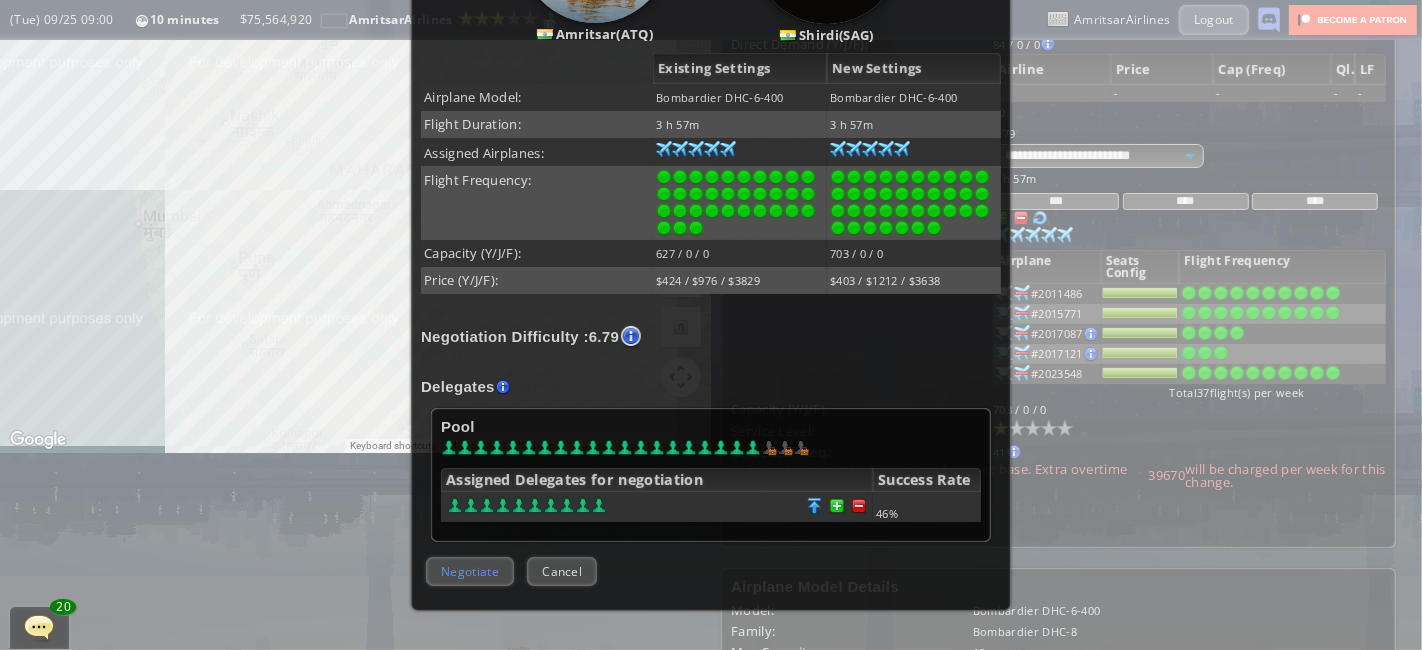 click on "Negotiate" at bounding box center [470, 571] 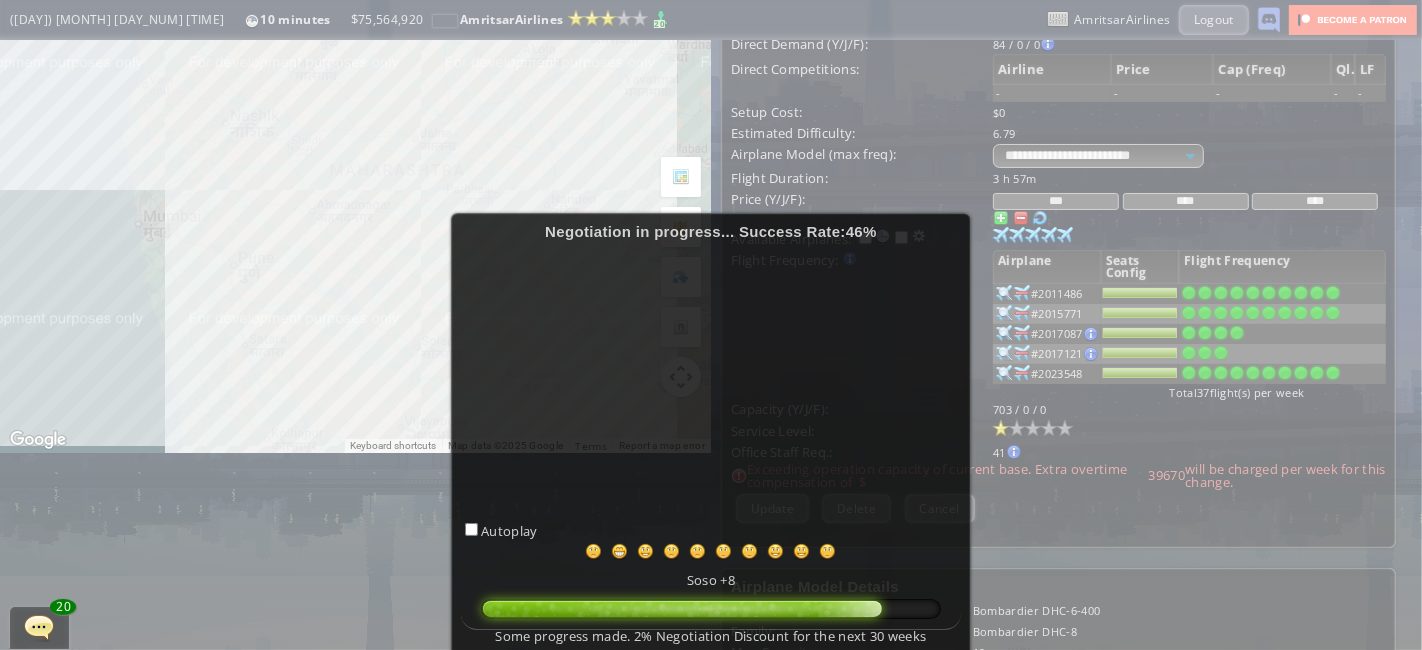 scroll, scrollTop: 66, scrollLeft: 0, axis: vertical 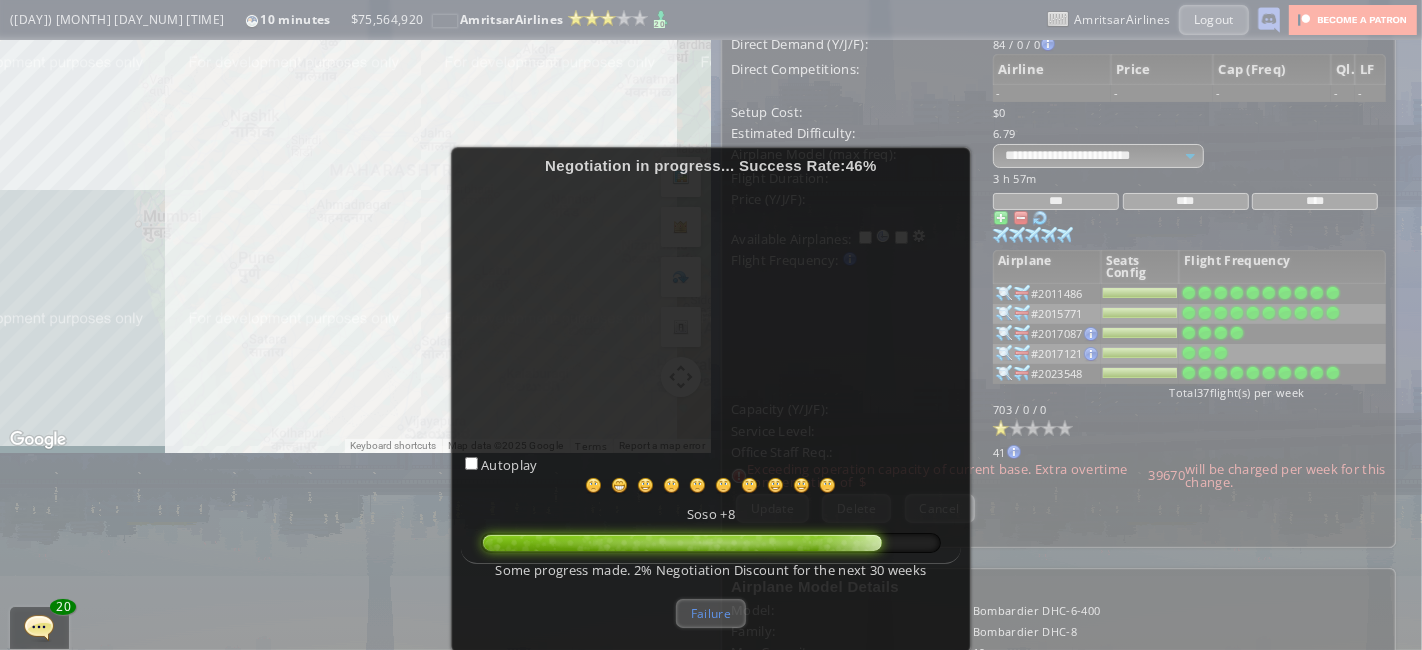 click on "Failure" at bounding box center [711, 613] 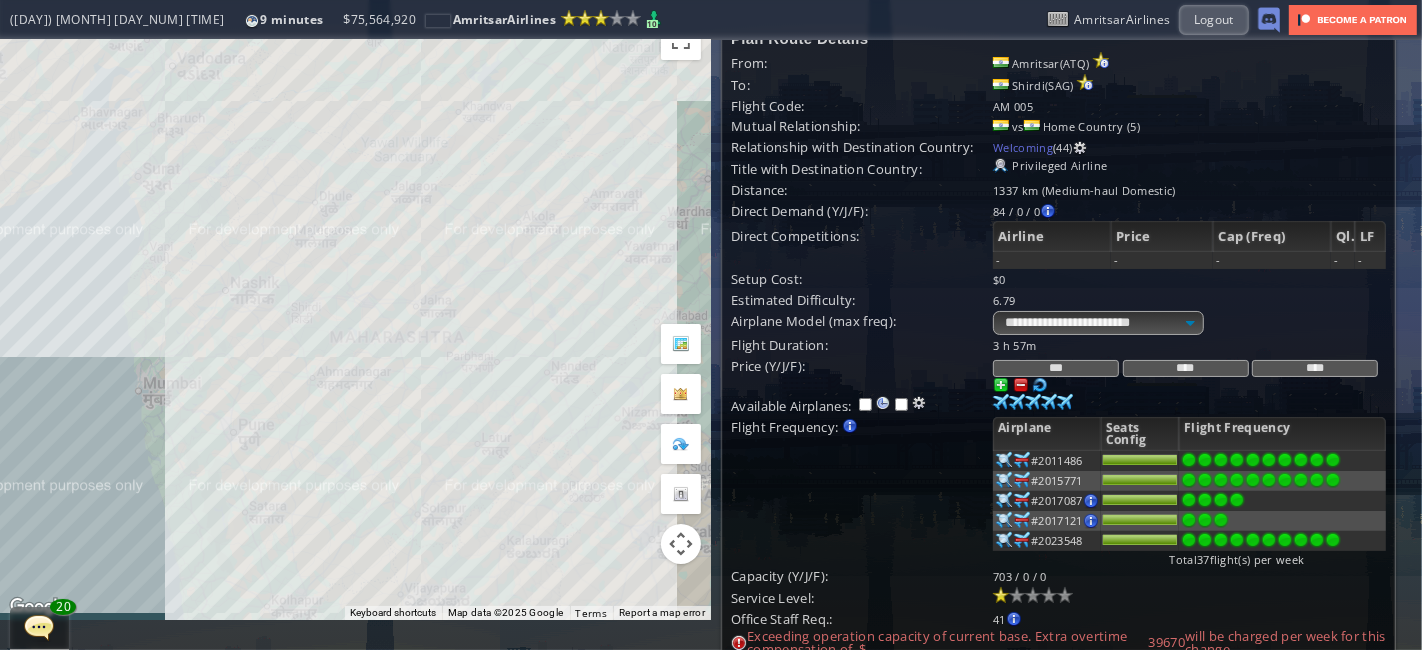 scroll, scrollTop: 171, scrollLeft: 0, axis: vertical 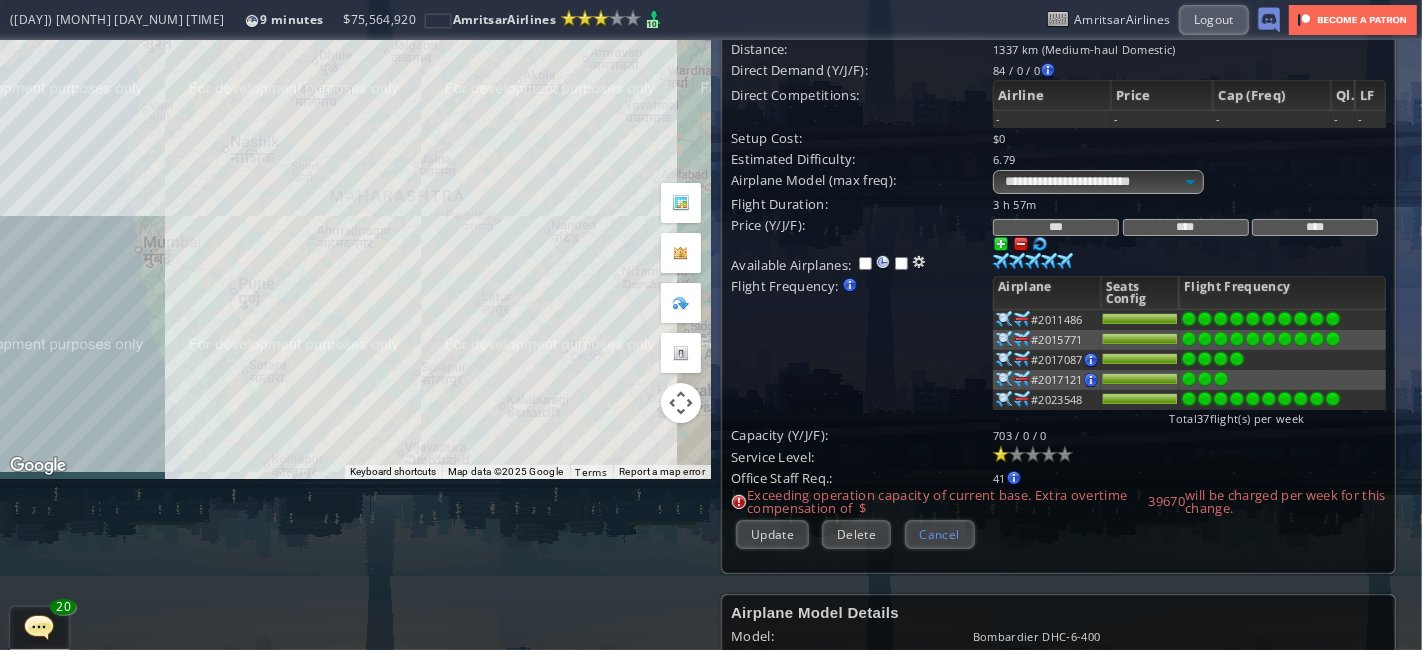 click on "Cancel" at bounding box center [940, 534] 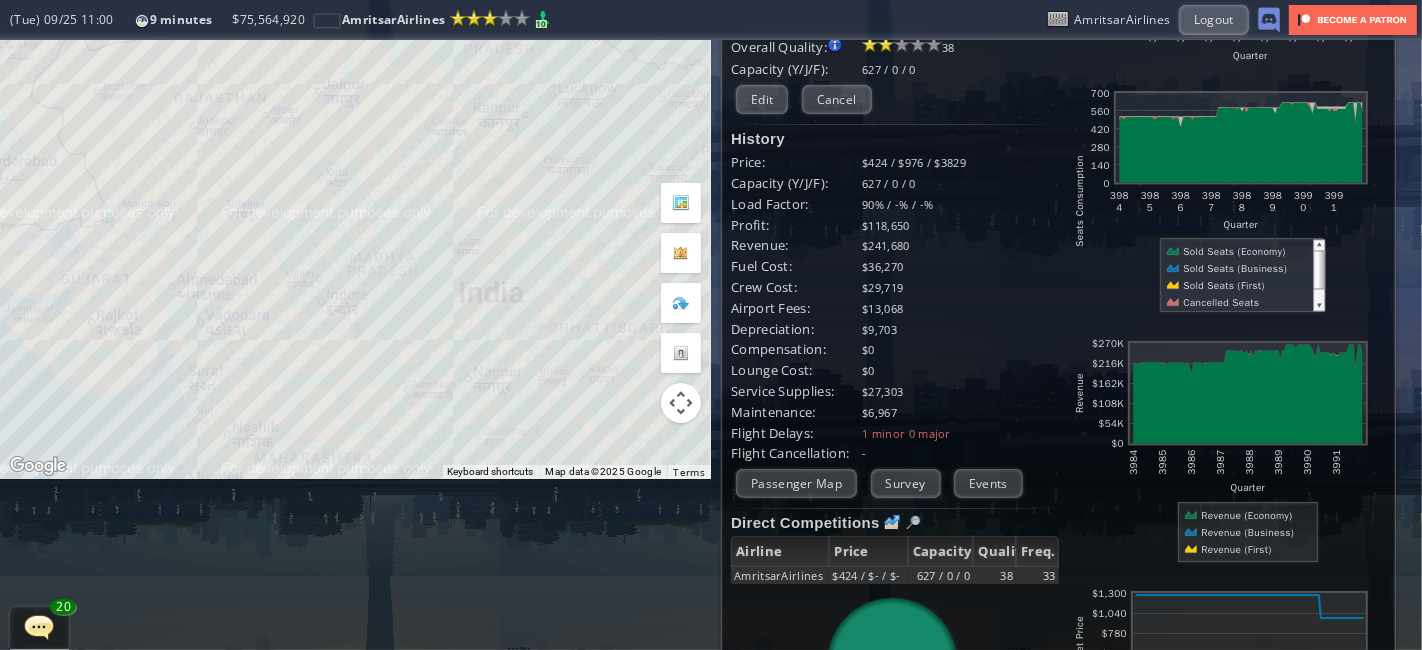 drag, startPoint x: 478, startPoint y: 134, endPoint x: 440, endPoint y: 433, distance: 301.40503 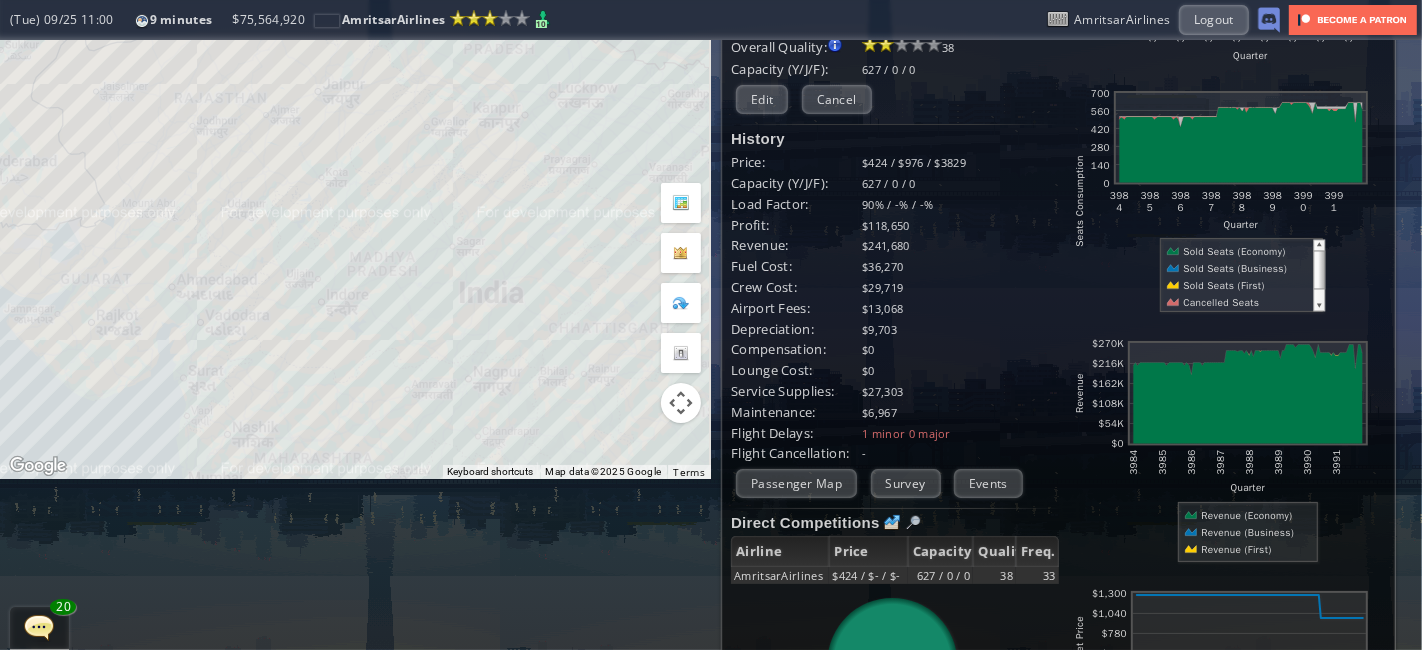 click on "To navigate, press the arrow keys." at bounding box center [355, 174] 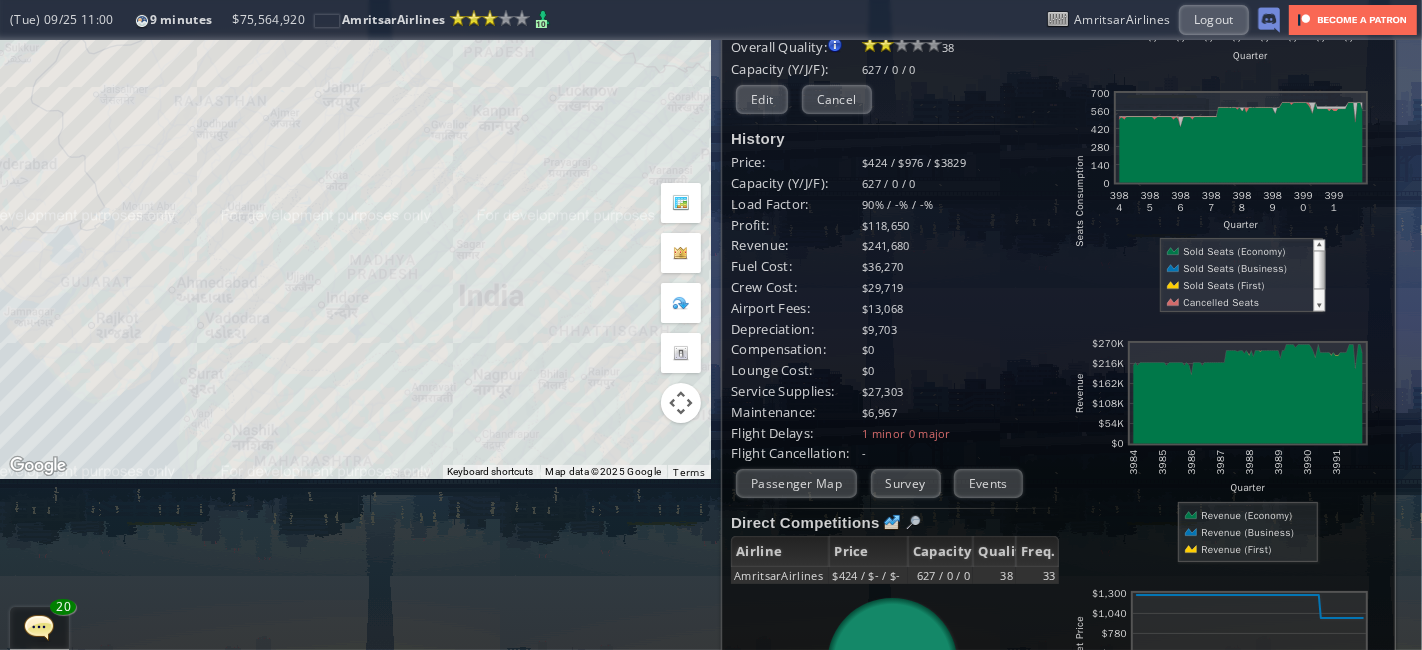 click on "To navigate, press the arrow keys." at bounding box center (355, 174) 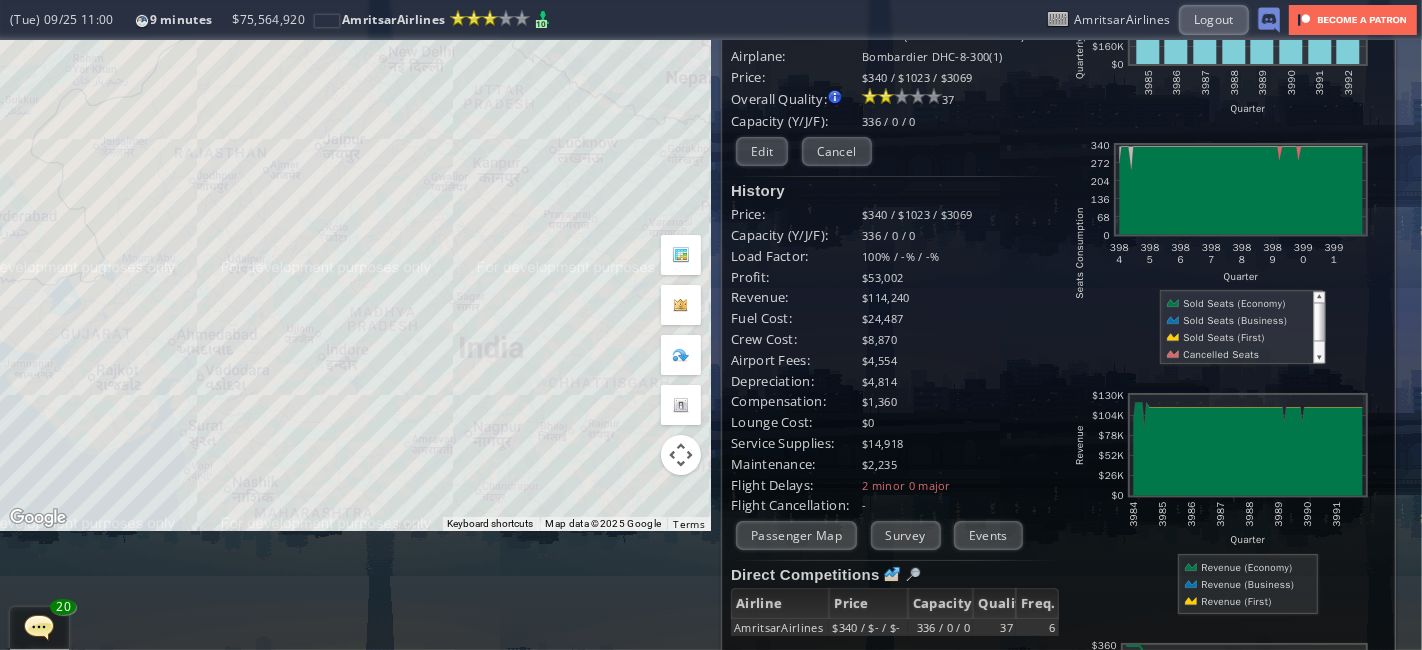 scroll, scrollTop: 117, scrollLeft: 0, axis: vertical 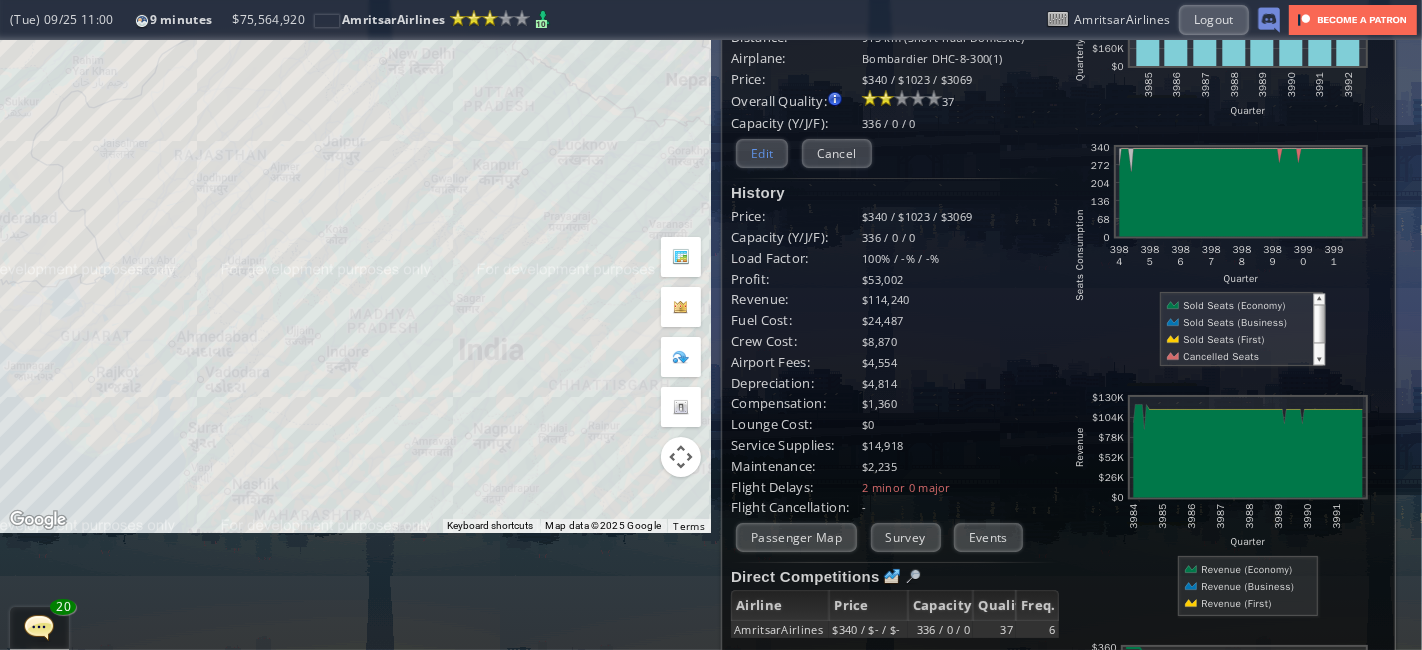 click on "Edit" at bounding box center [762, 153] 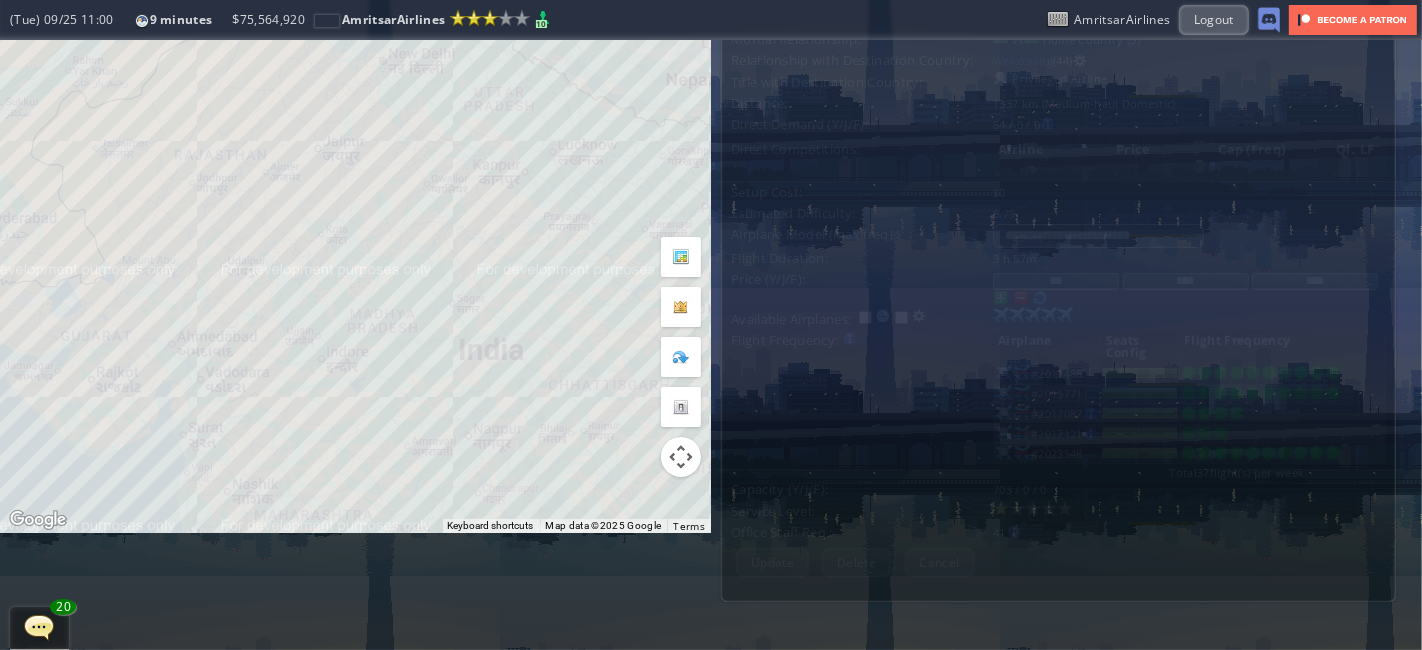 scroll, scrollTop: 0, scrollLeft: 0, axis: both 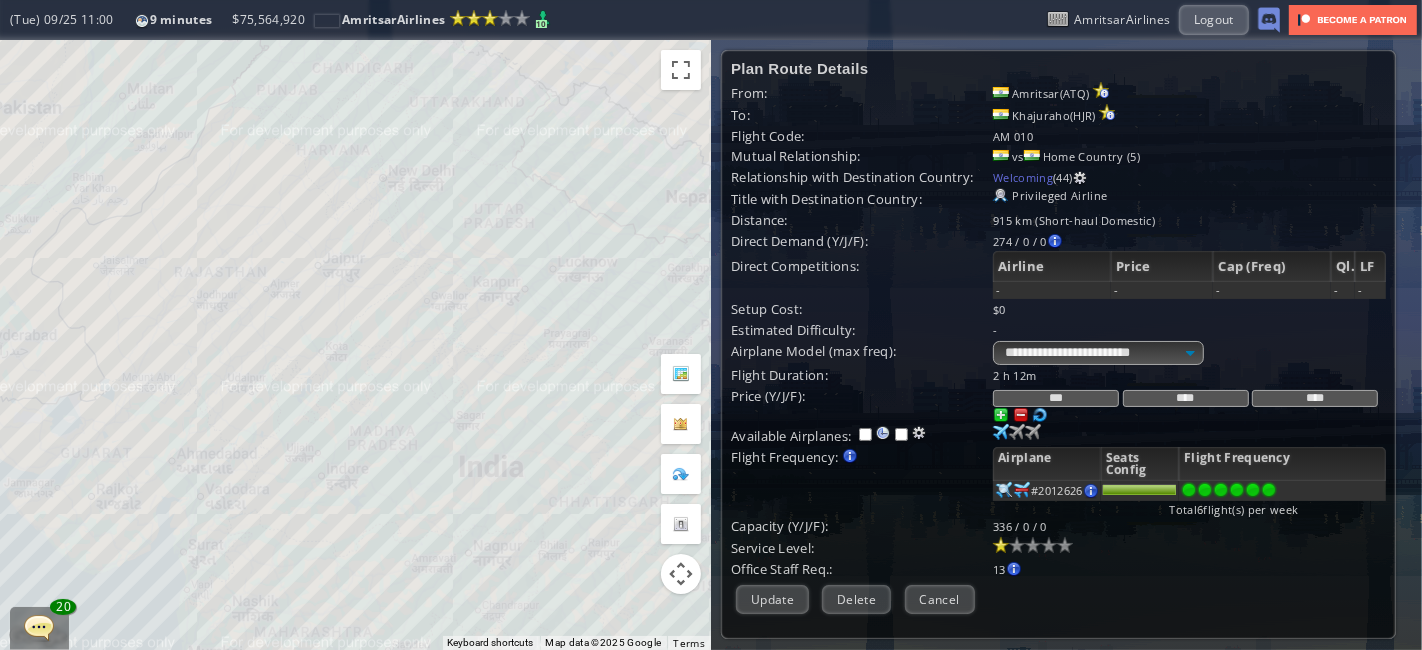 click at bounding box center (1040, 415) 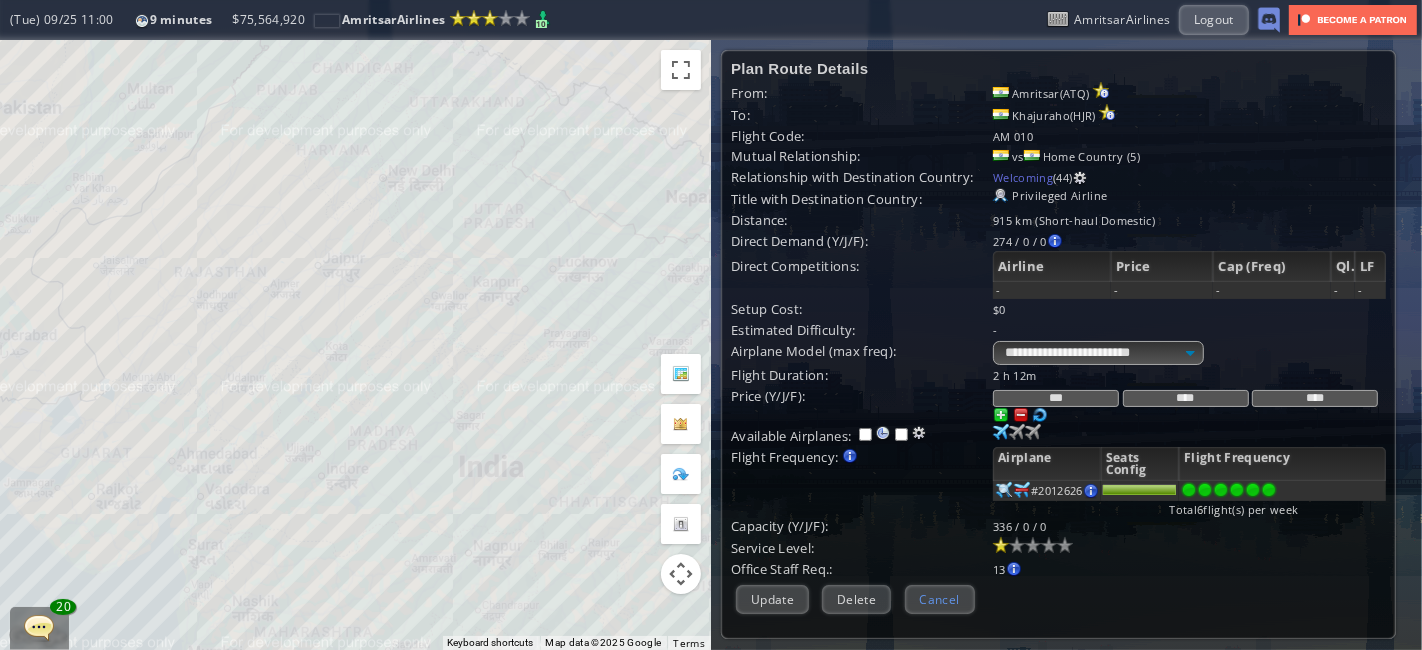 click on "Cancel" at bounding box center [940, 599] 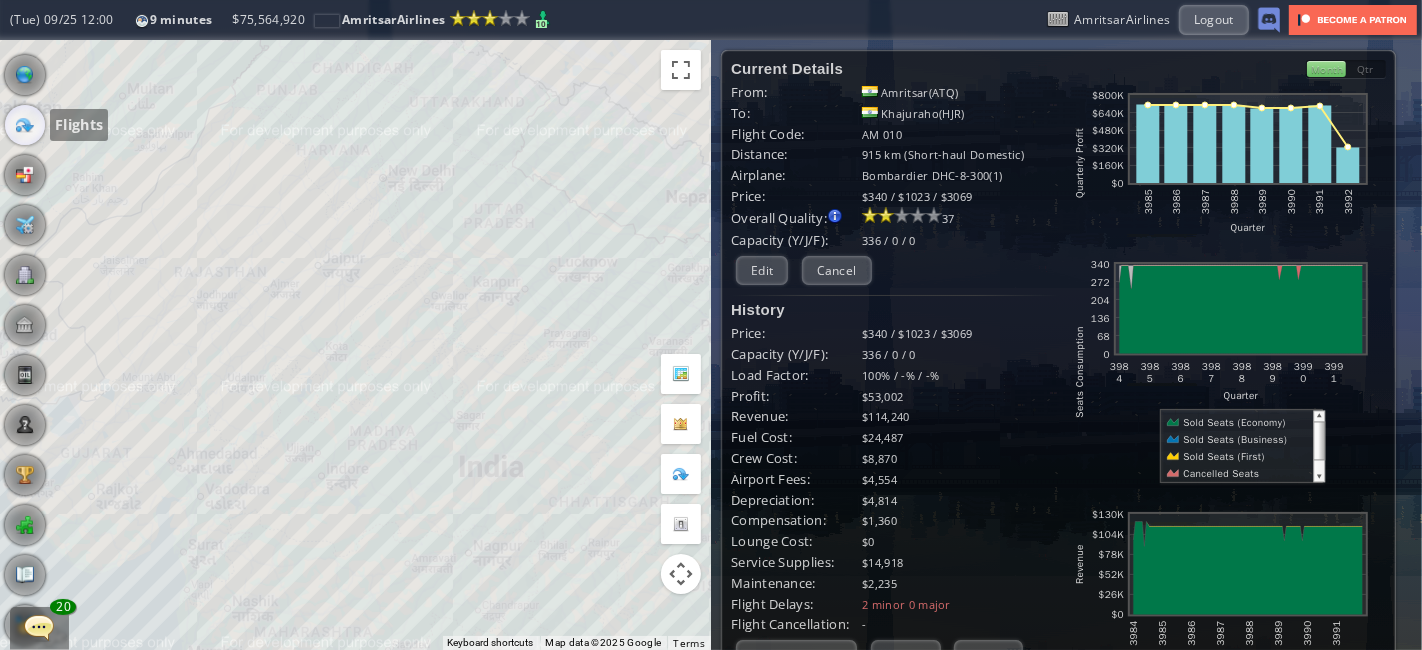 click at bounding box center (25, 125) 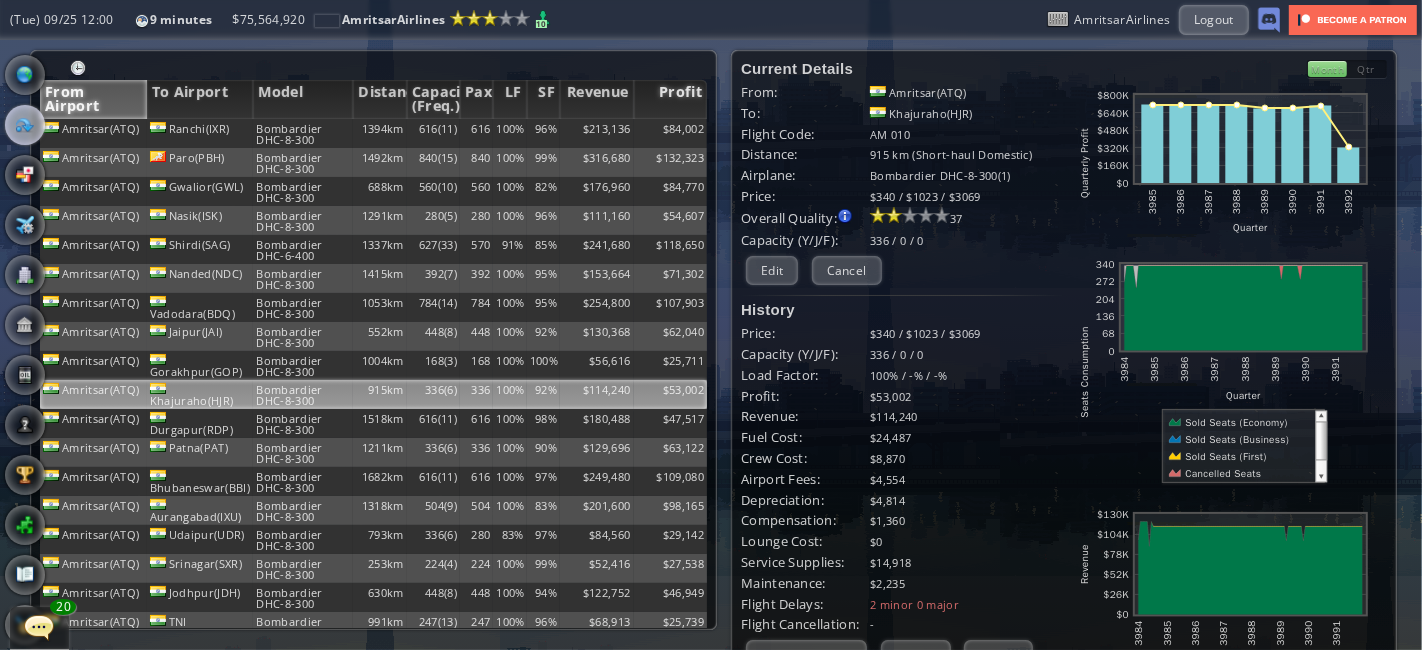click on "Profit" at bounding box center (670, 99) 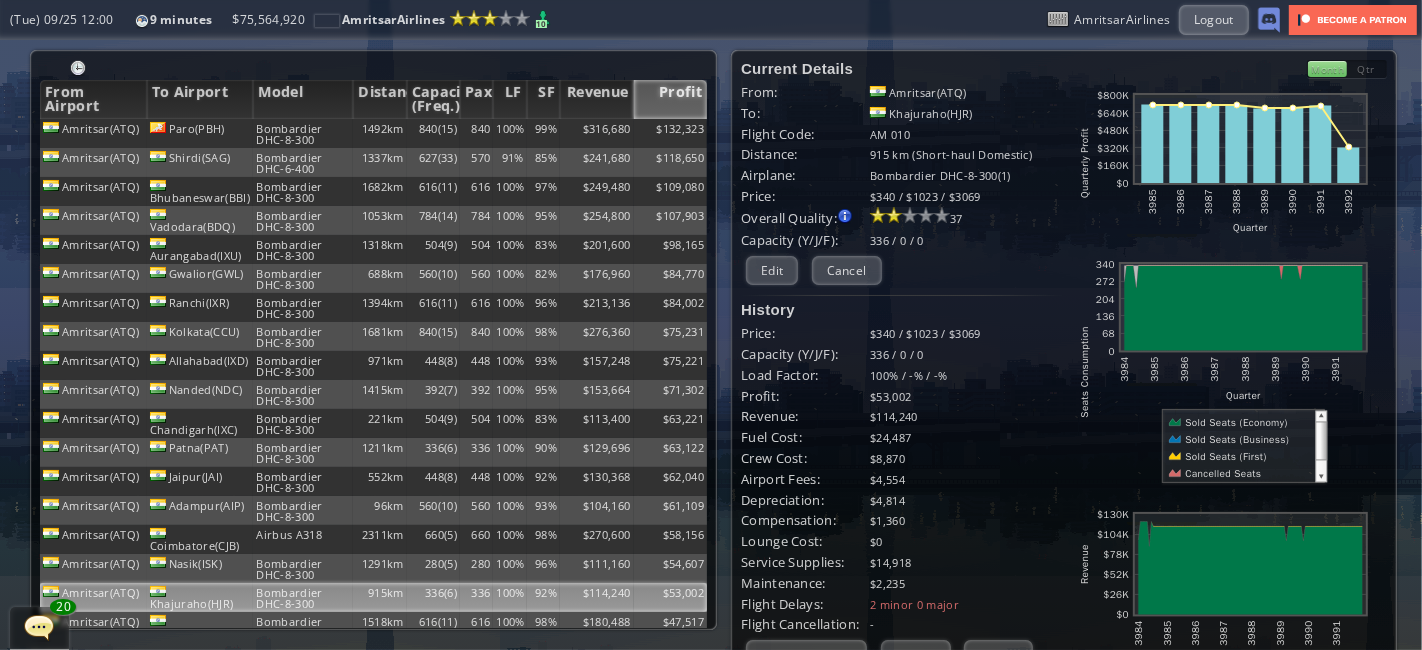 click on "Profit" at bounding box center [670, 99] 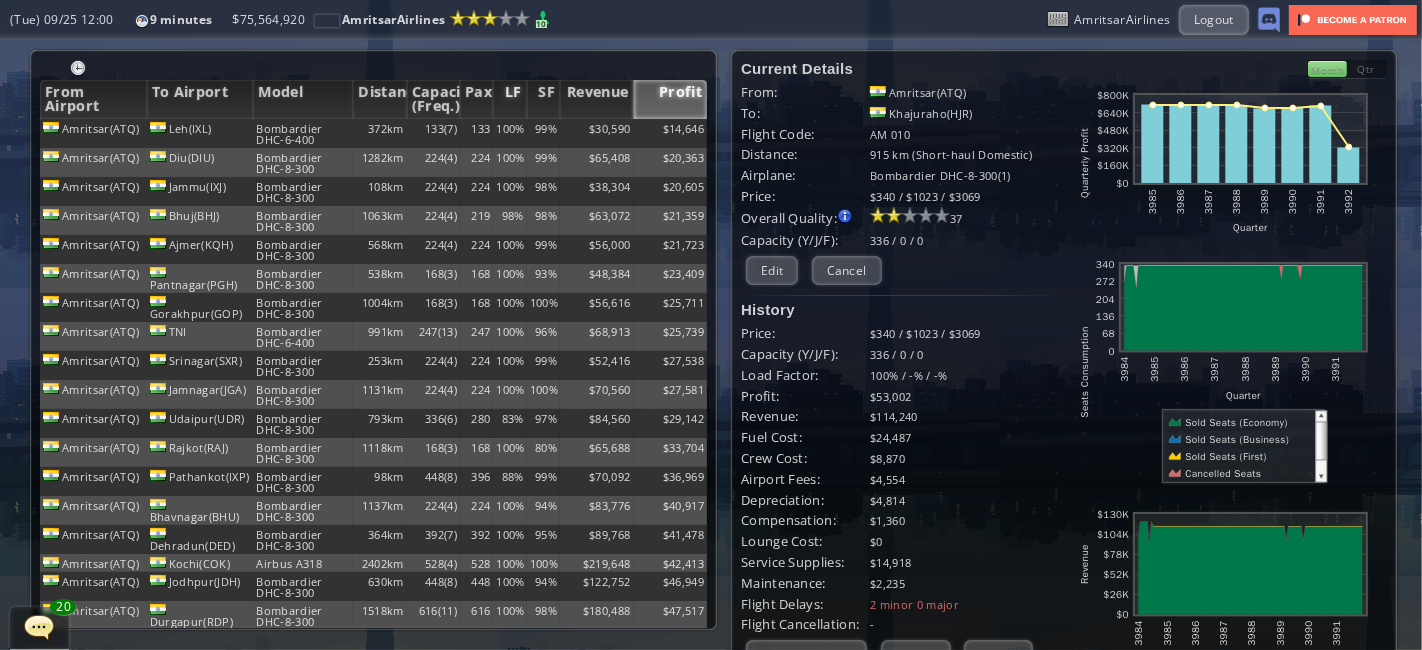 click on "LF" at bounding box center [509, 99] 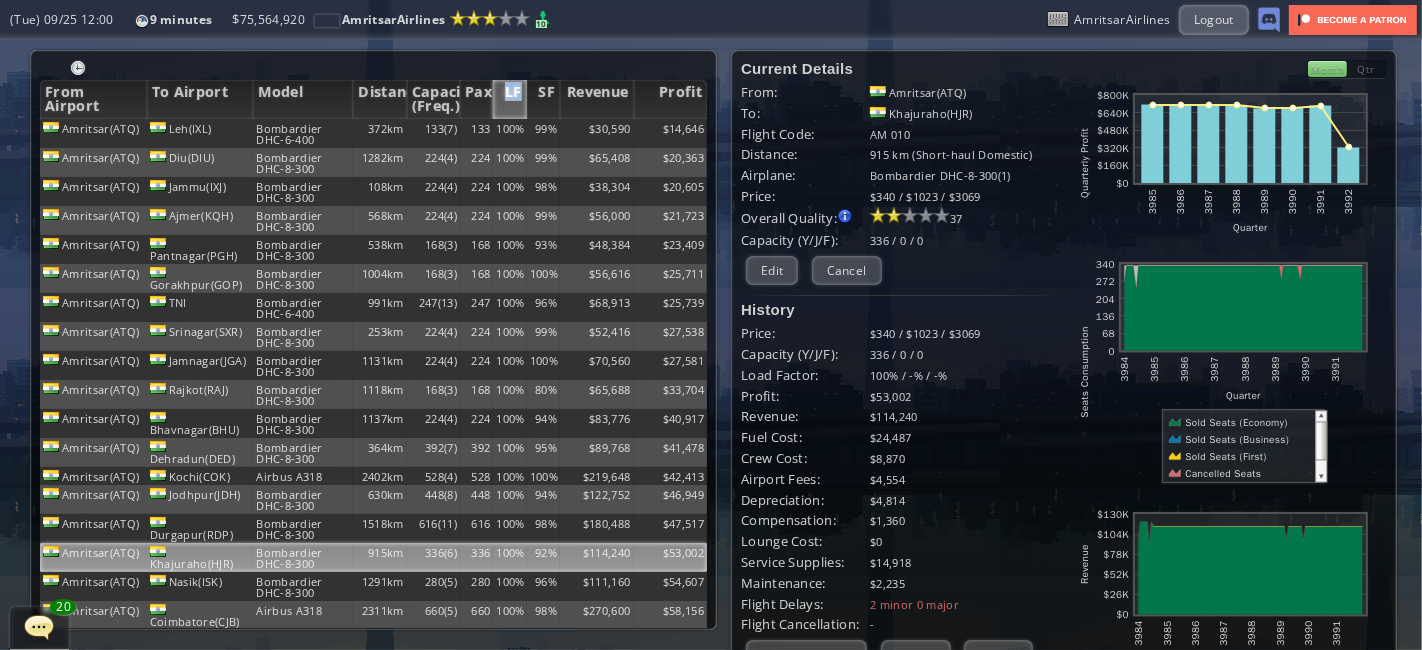 click on "LF" at bounding box center [509, 99] 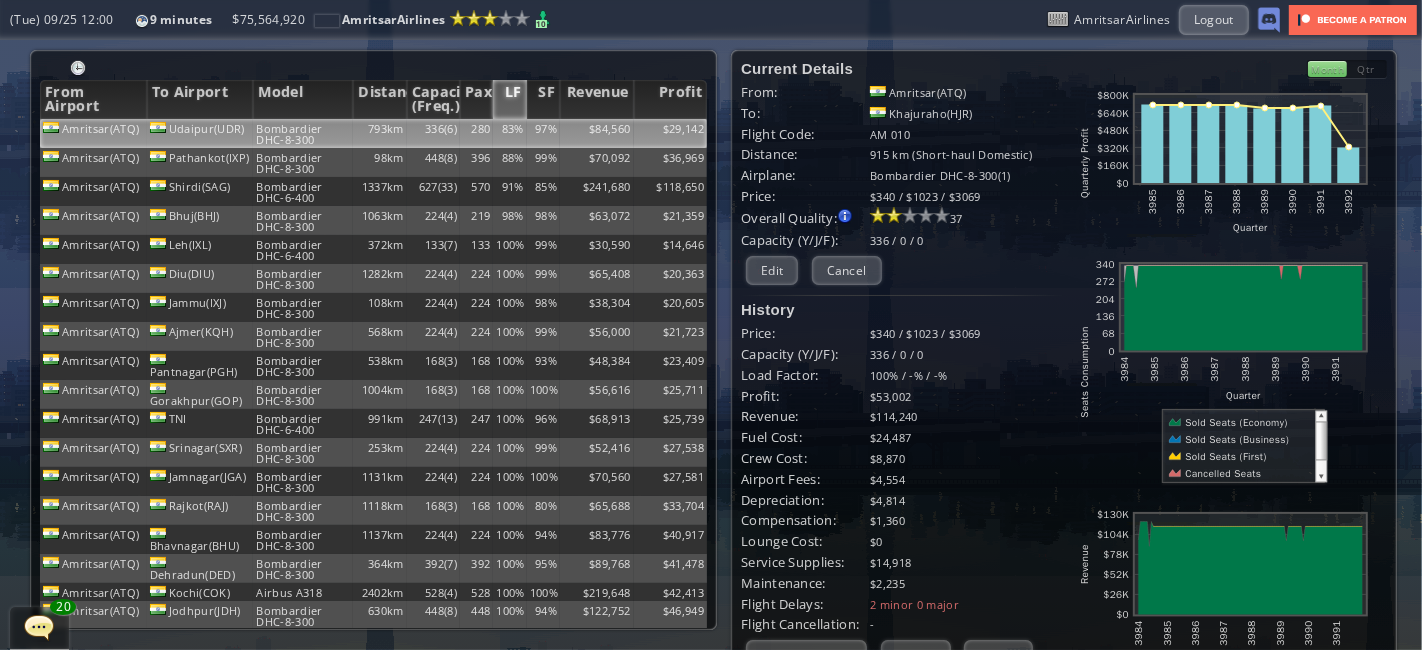 click on "280" at bounding box center [476, 133] 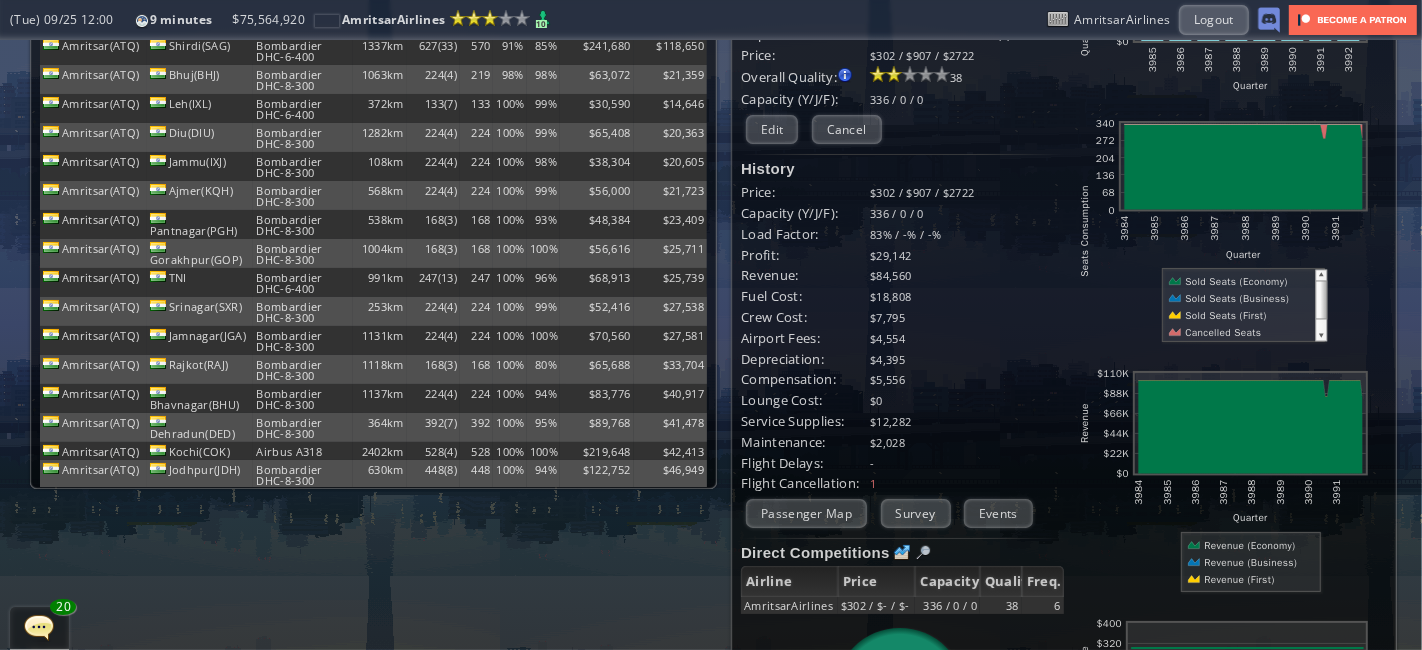 scroll, scrollTop: 0, scrollLeft: 0, axis: both 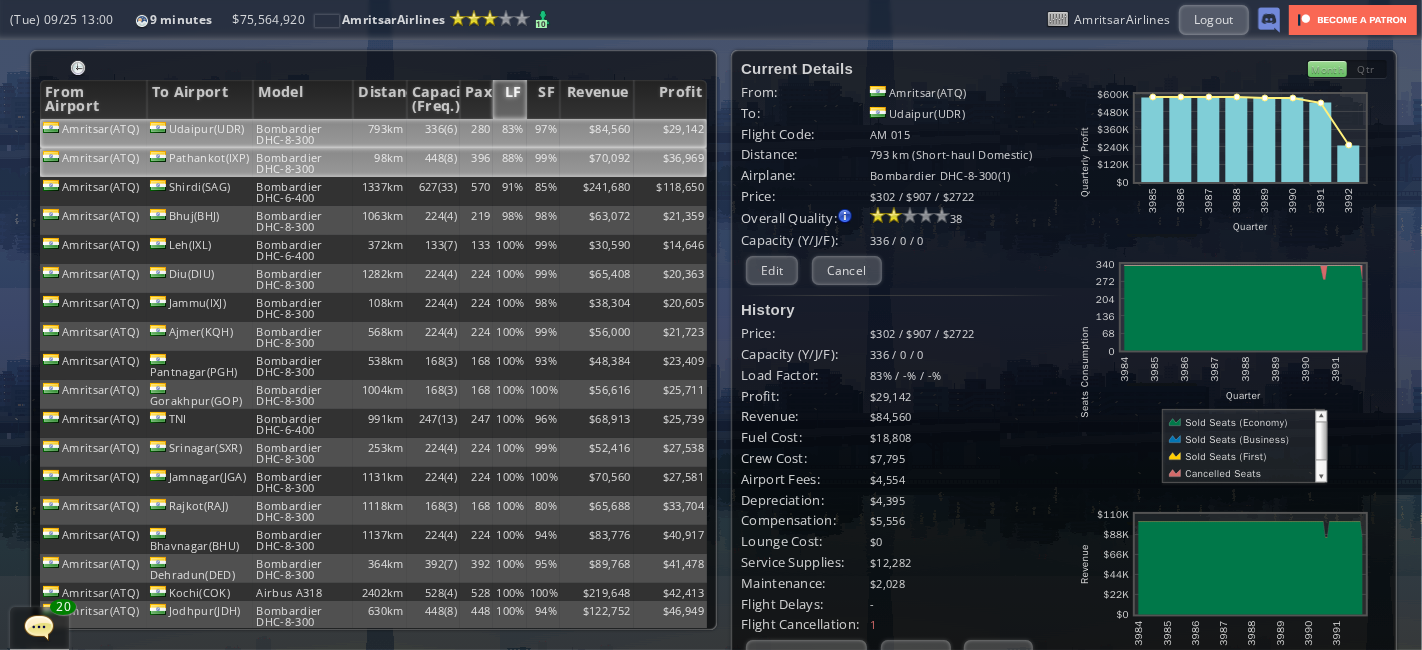 click on "98km" at bounding box center (379, 133) 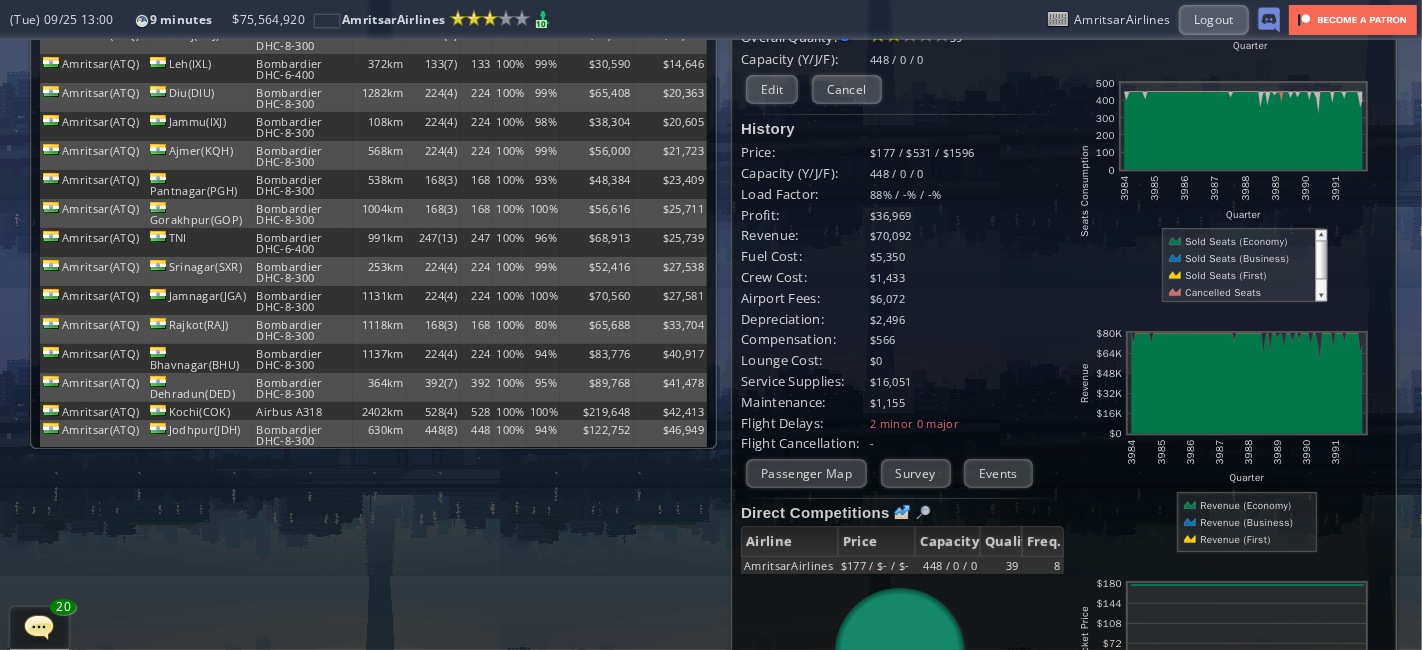 scroll, scrollTop: 0, scrollLeft: 0, axis: both 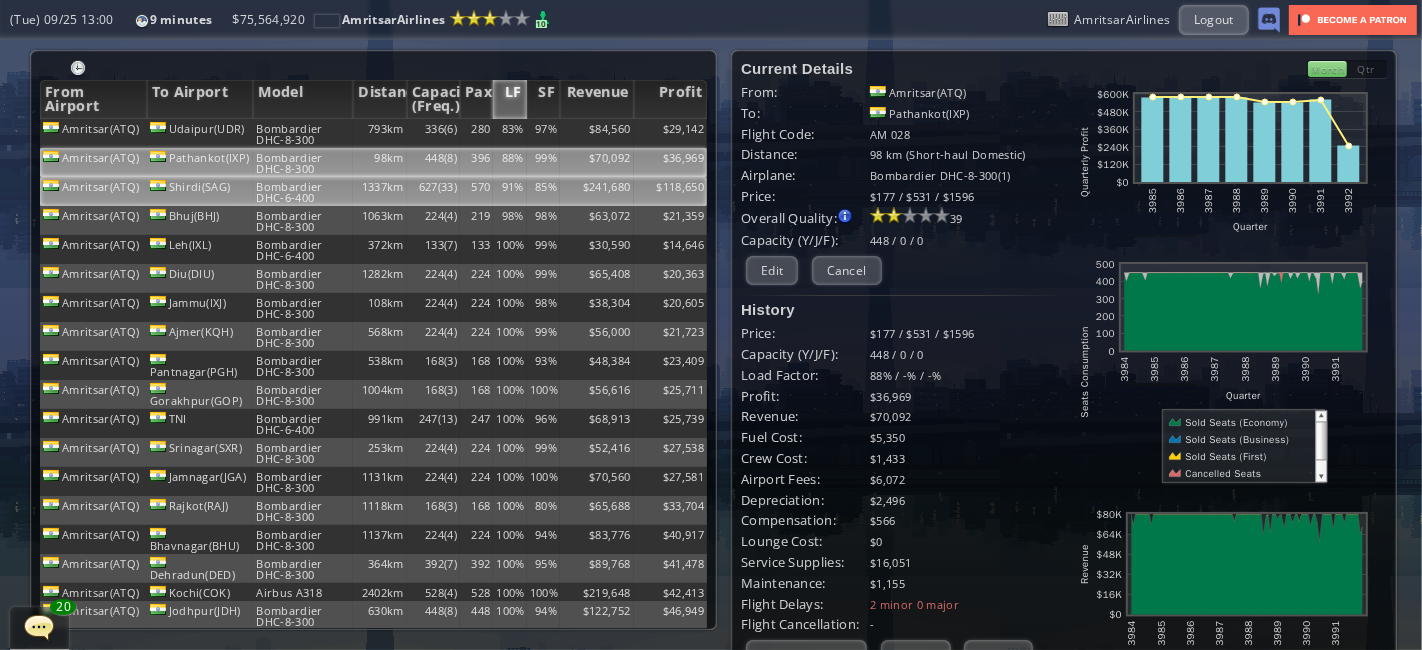 click on "Bombardier DHC-6-400" at bounding box center (303, 133) 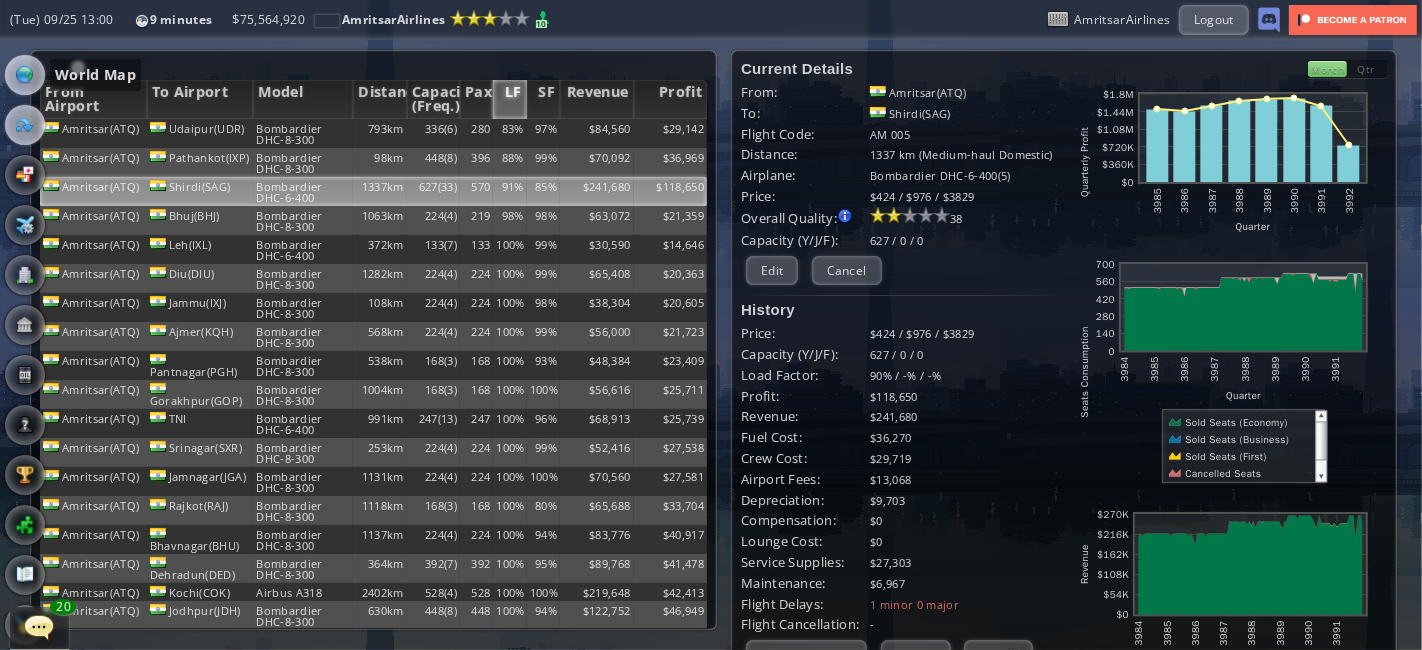click at bounding box center (25, 75) 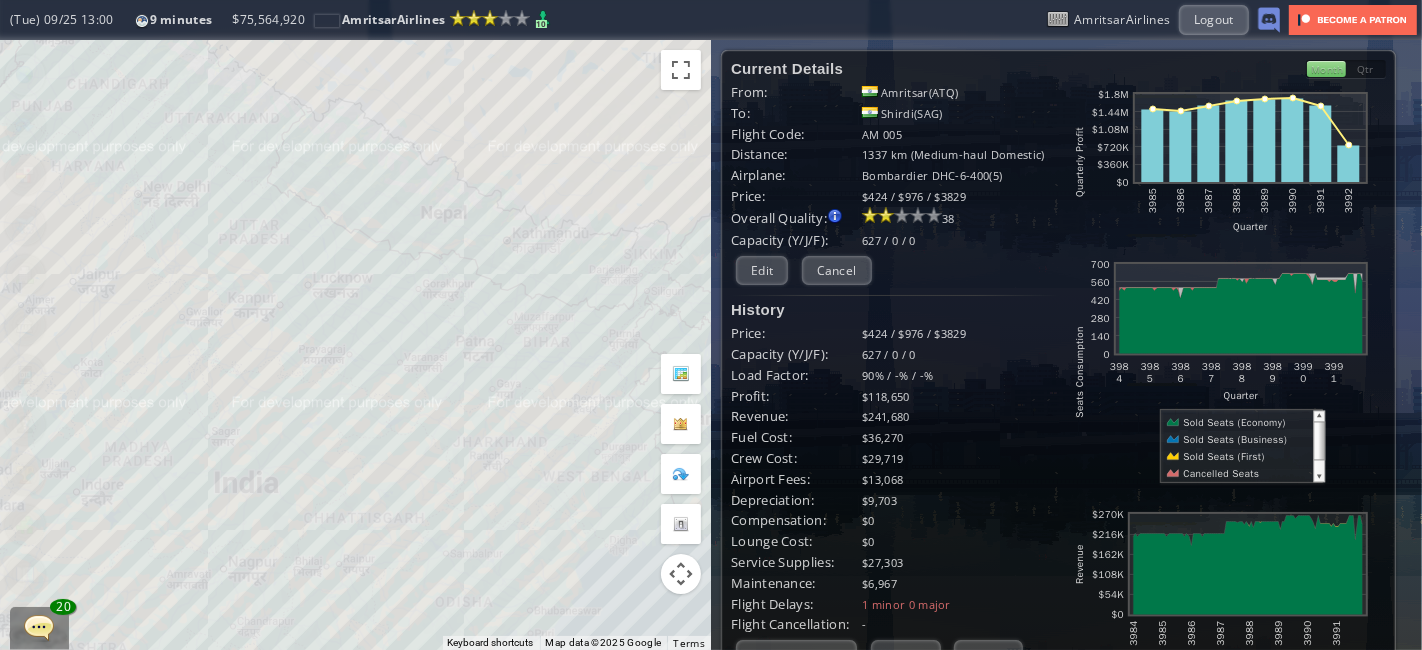 drag, startPoint x: 541, startPoint y: 364, endPoint x: 206, endPoint y: 44, distance: 463.27637 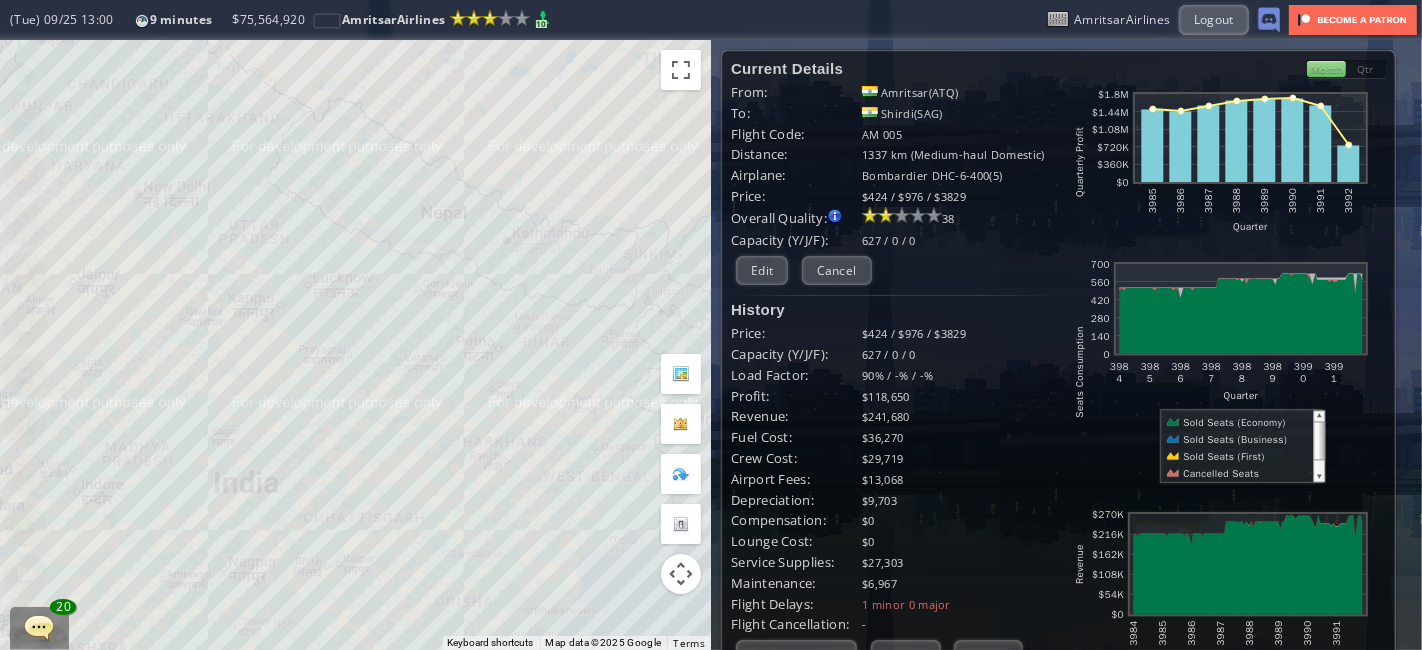 click on "To navigate, press the arrow keys." at bounding box center (355, 345) 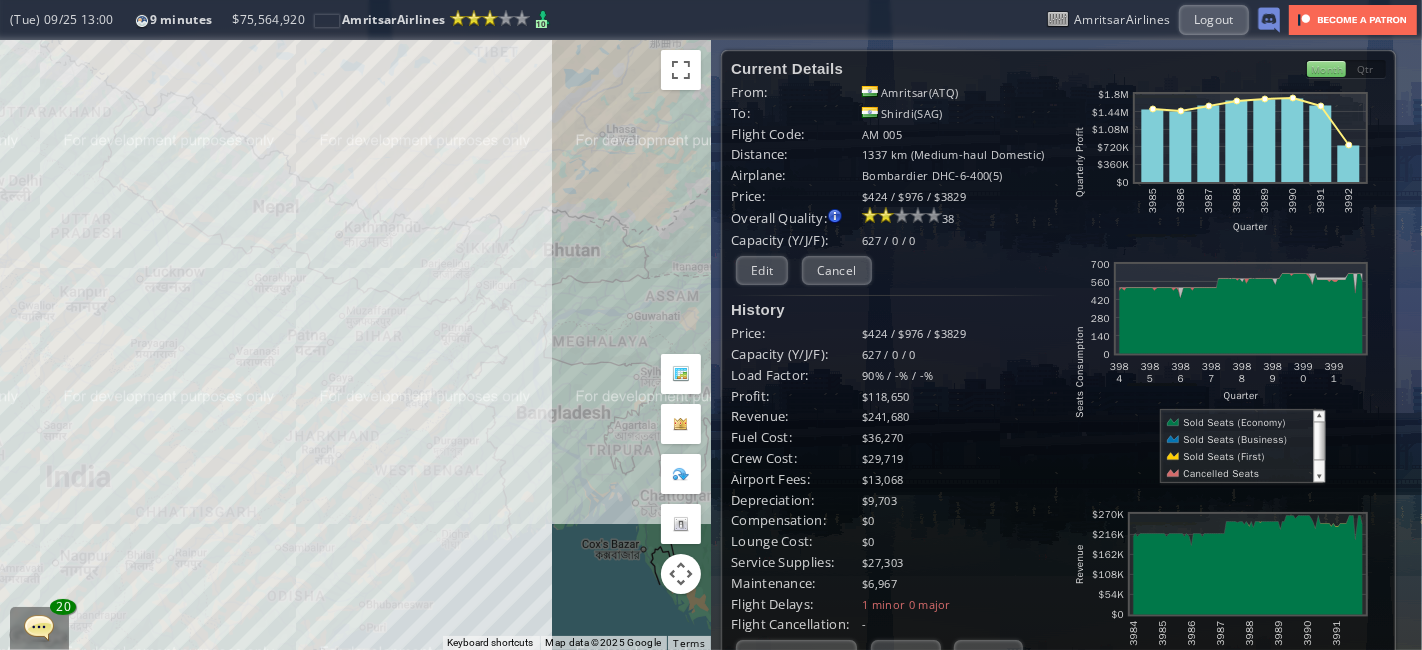 drag, startPoint x: 593, startPoint y: 367, endPoint x: 425, endPoint y: 361, distance: 168.1071 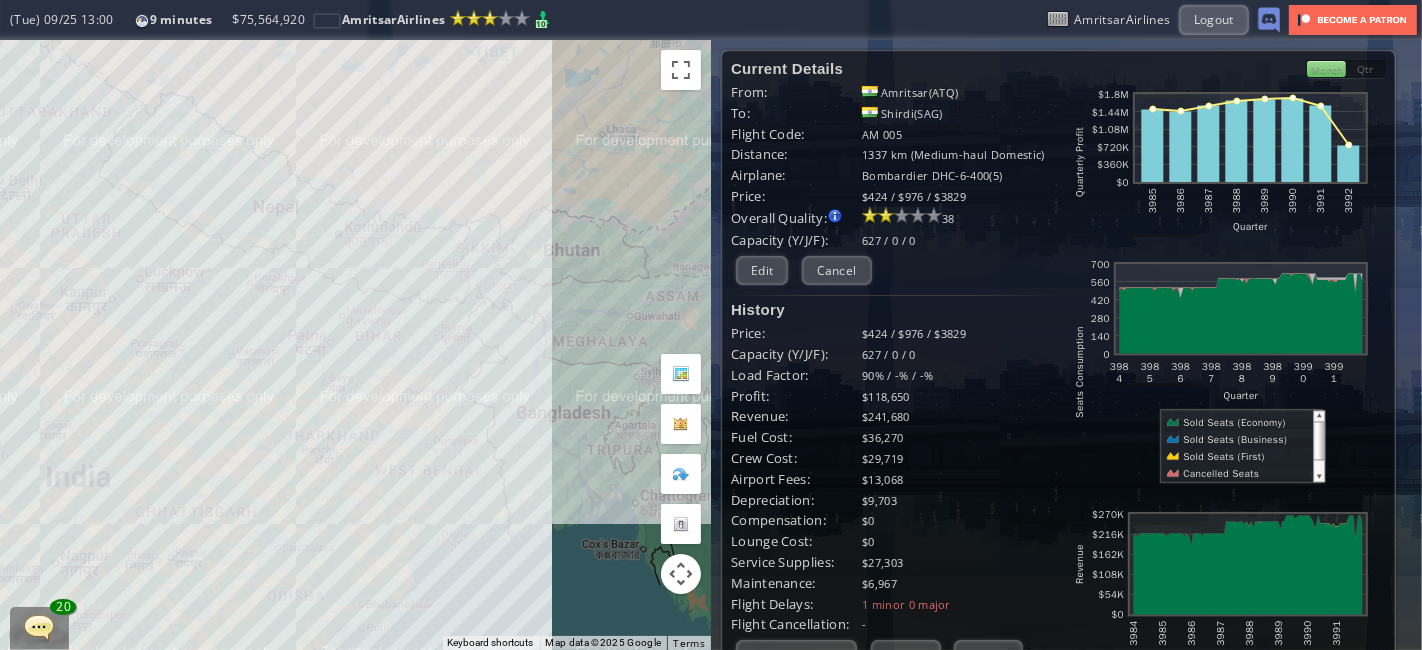 click on "To navigate, press the arrow keys." at bounding box center [355, 345] 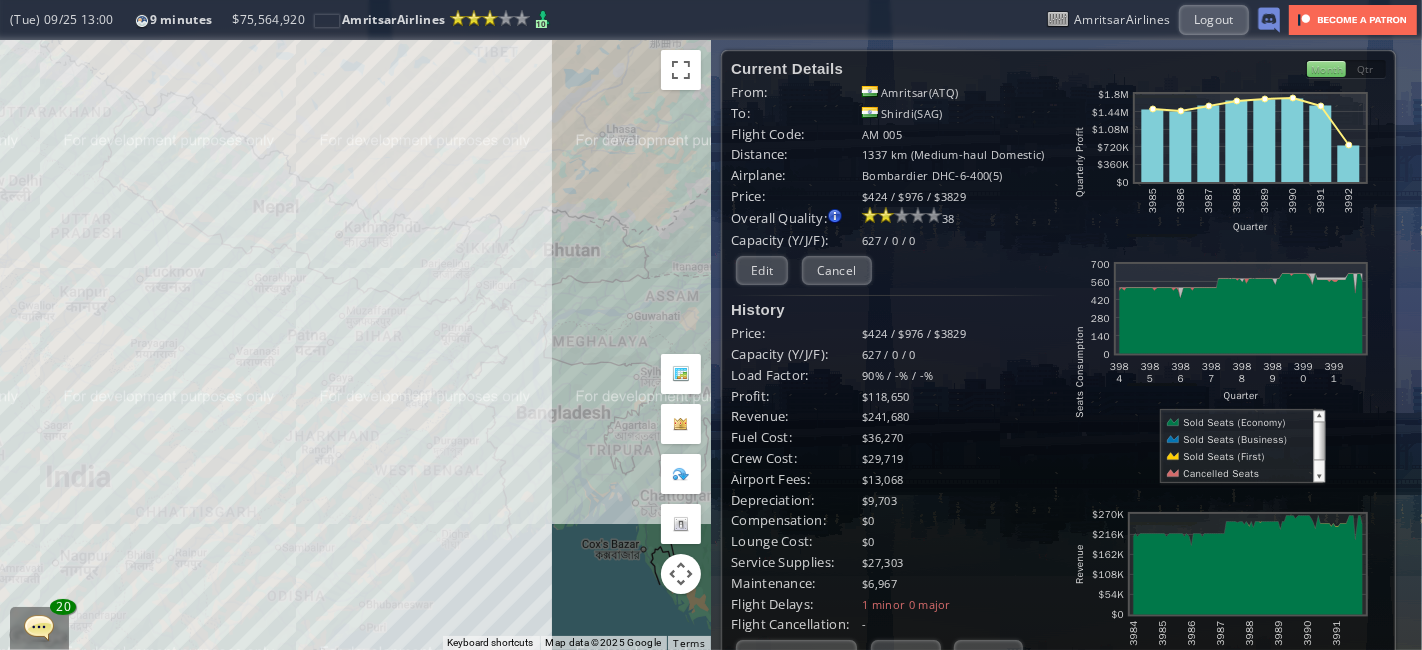 click on "To navigate, press the arrow keys." at bounding box center [355, 345] 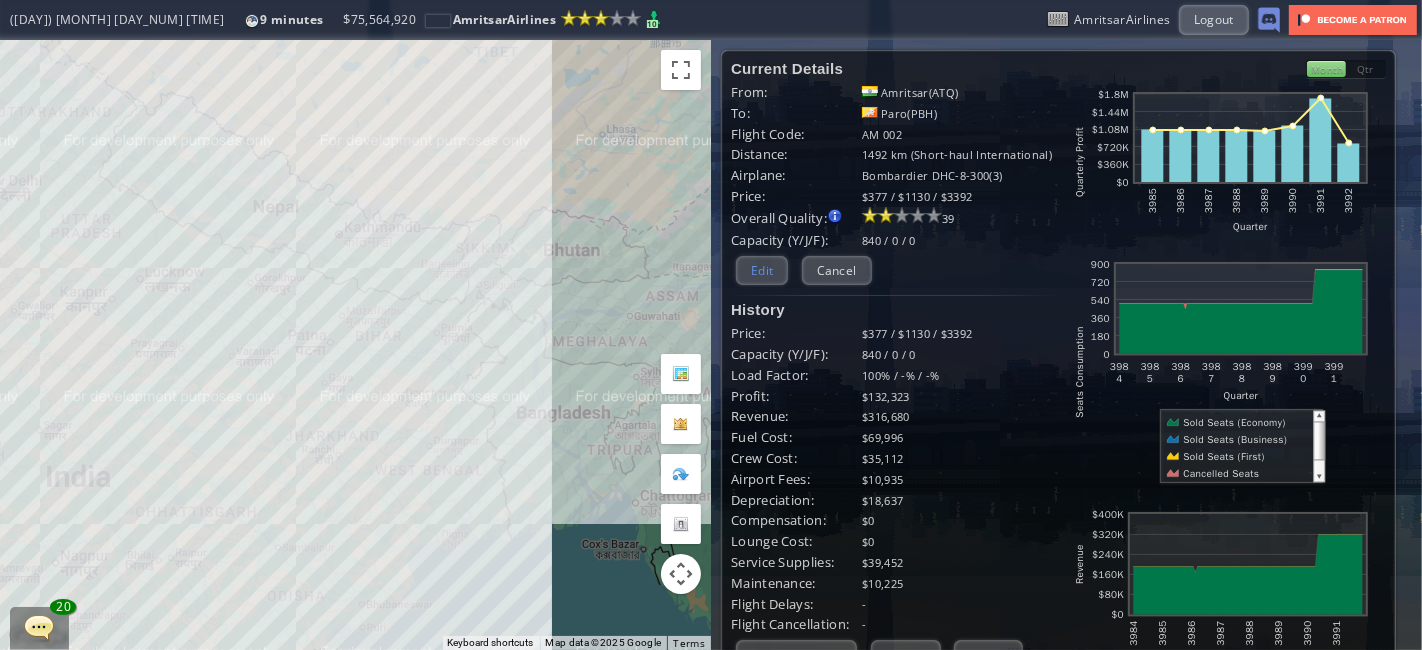 click on "Edit" at bounding box center [762, 270] 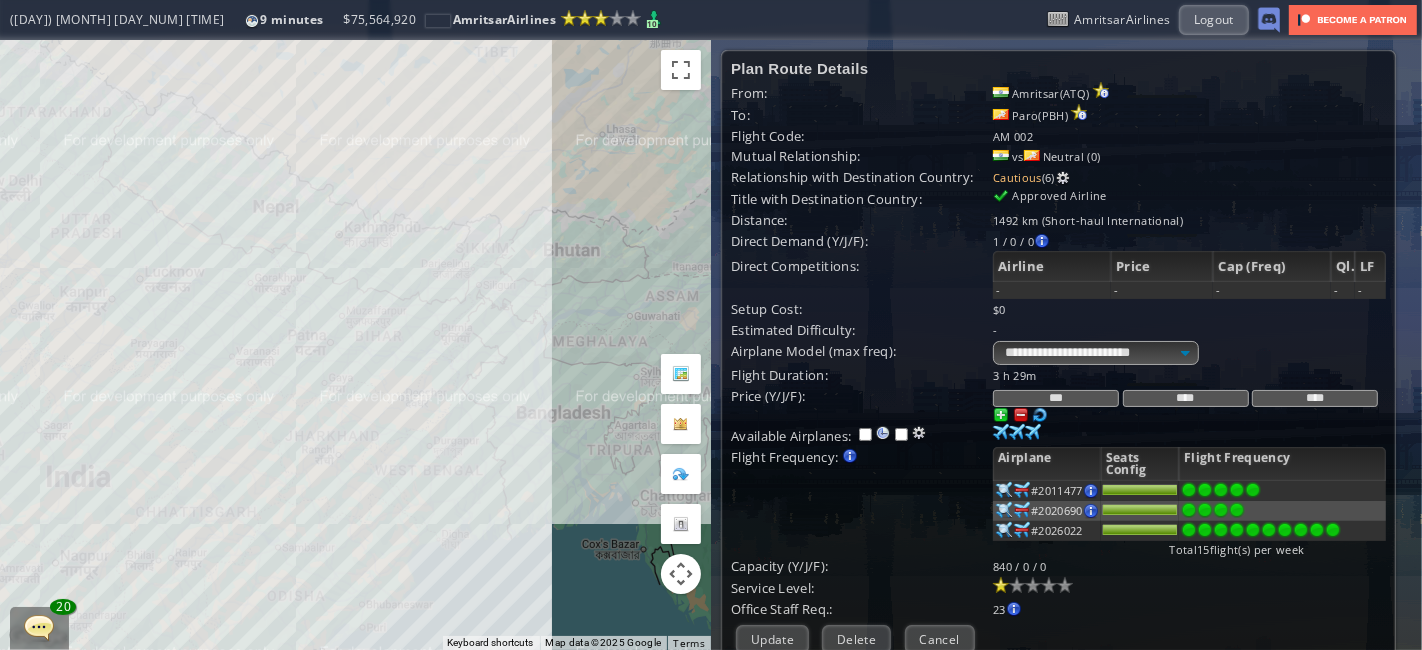 click at bounding box center [1333, 530] 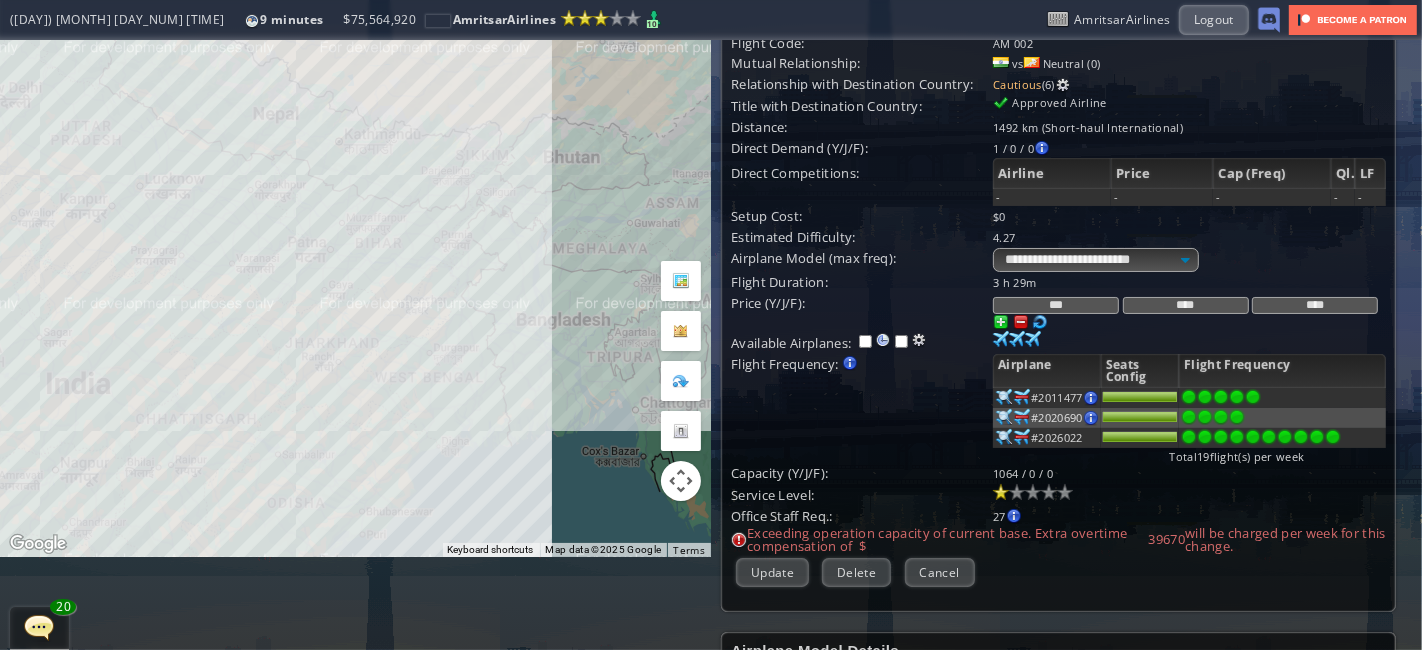 scroll, scrollTop: 97, scrollLeft: 0, axis: vertical 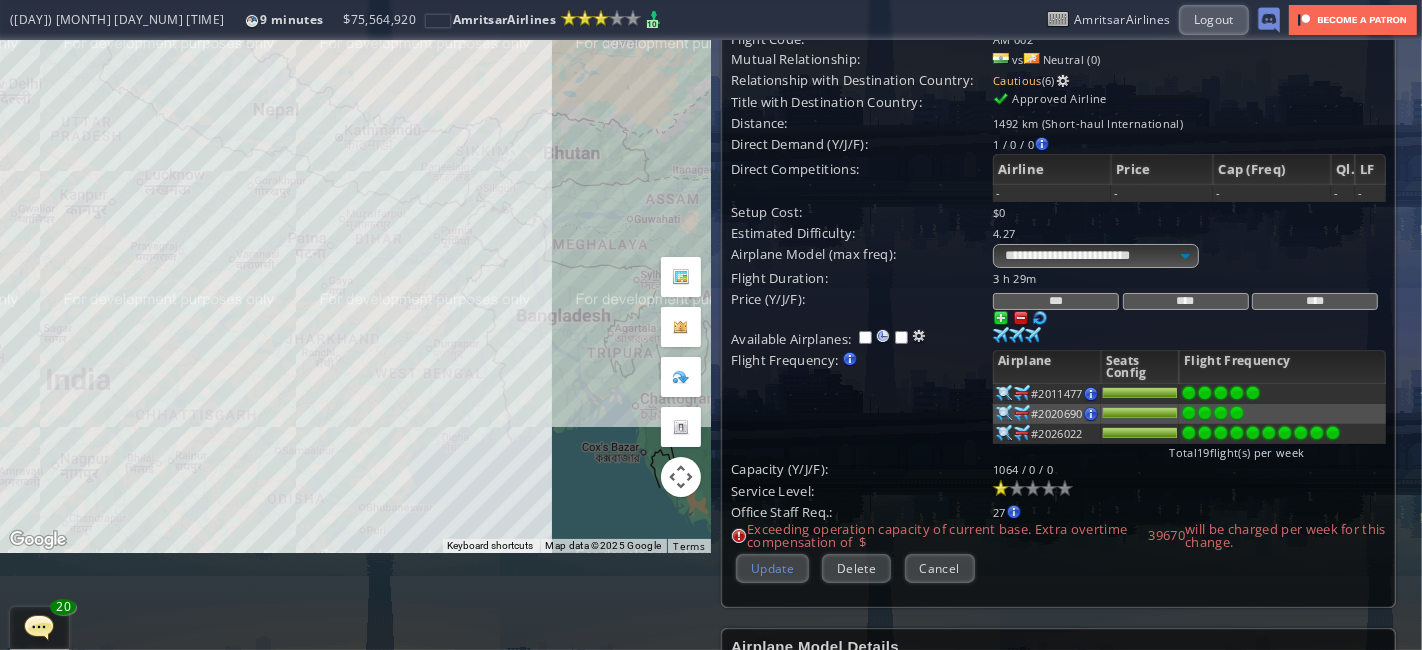 click on "Update" at bounding box center [772, 568] 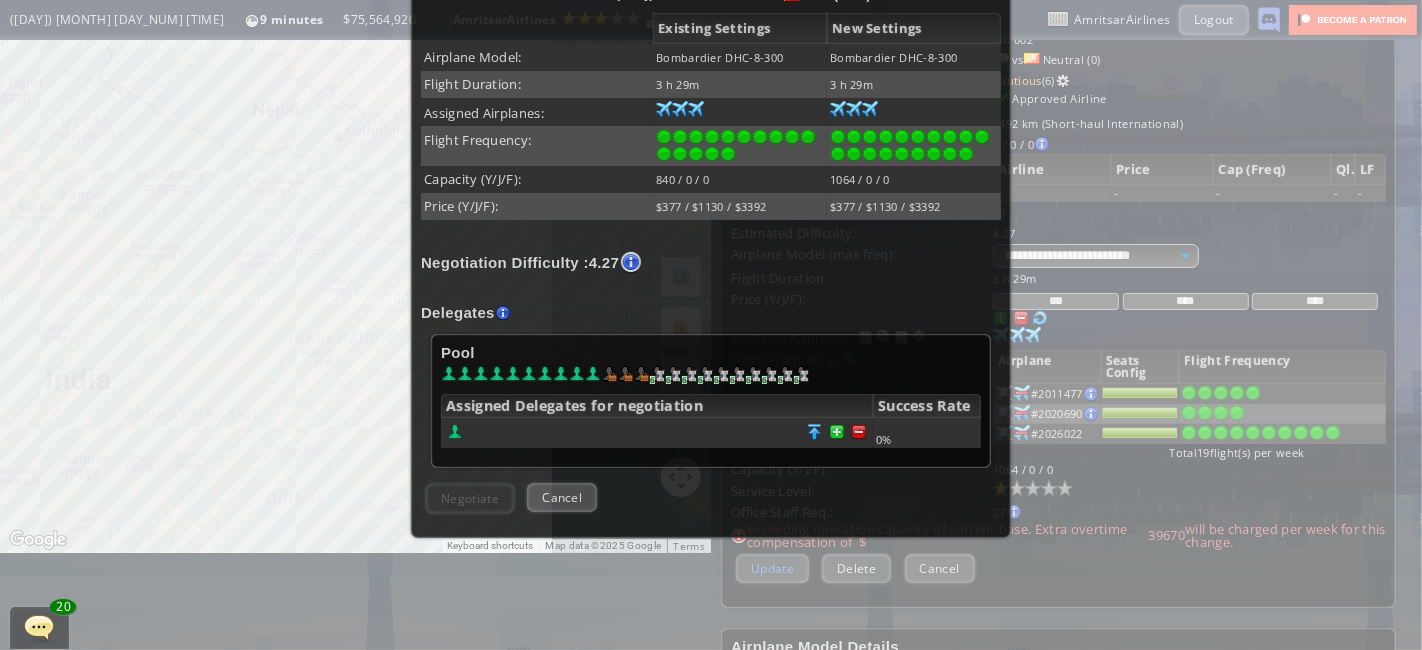 scroll, scrollTop: 418, scrollLeft: 0, axis: vertical 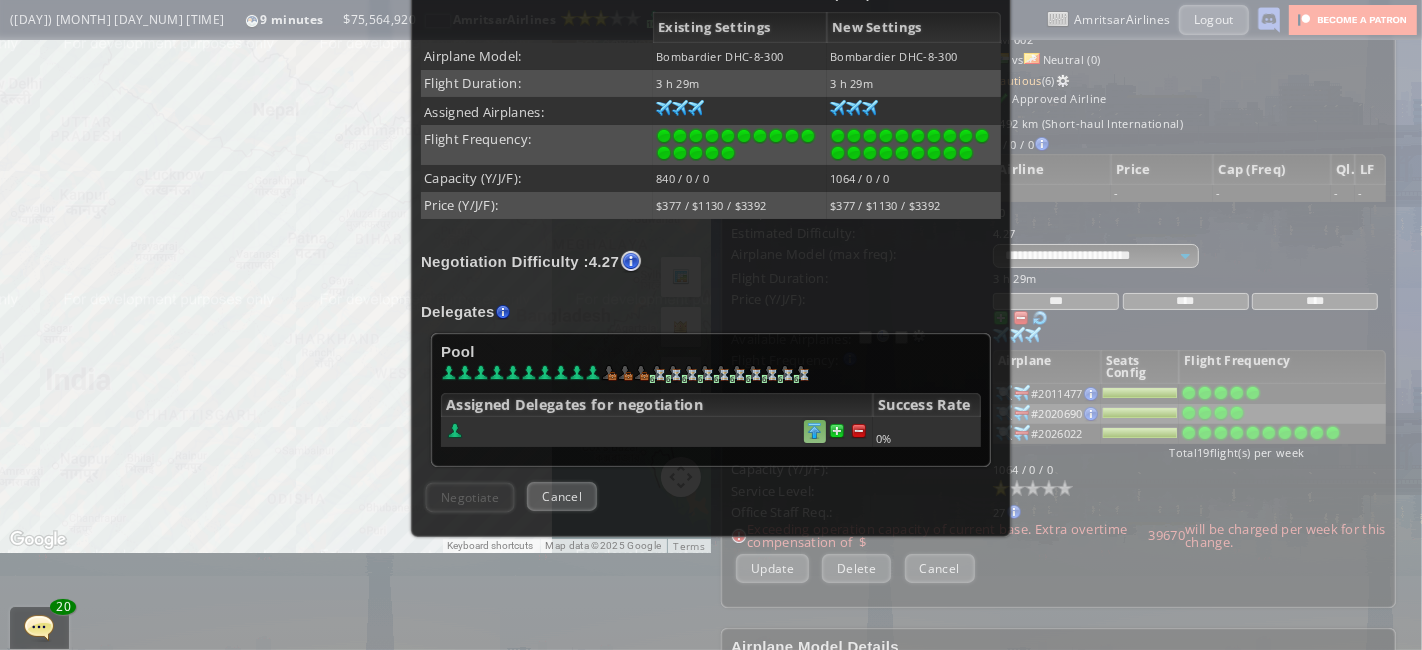 click at bounding box center [859, 431] 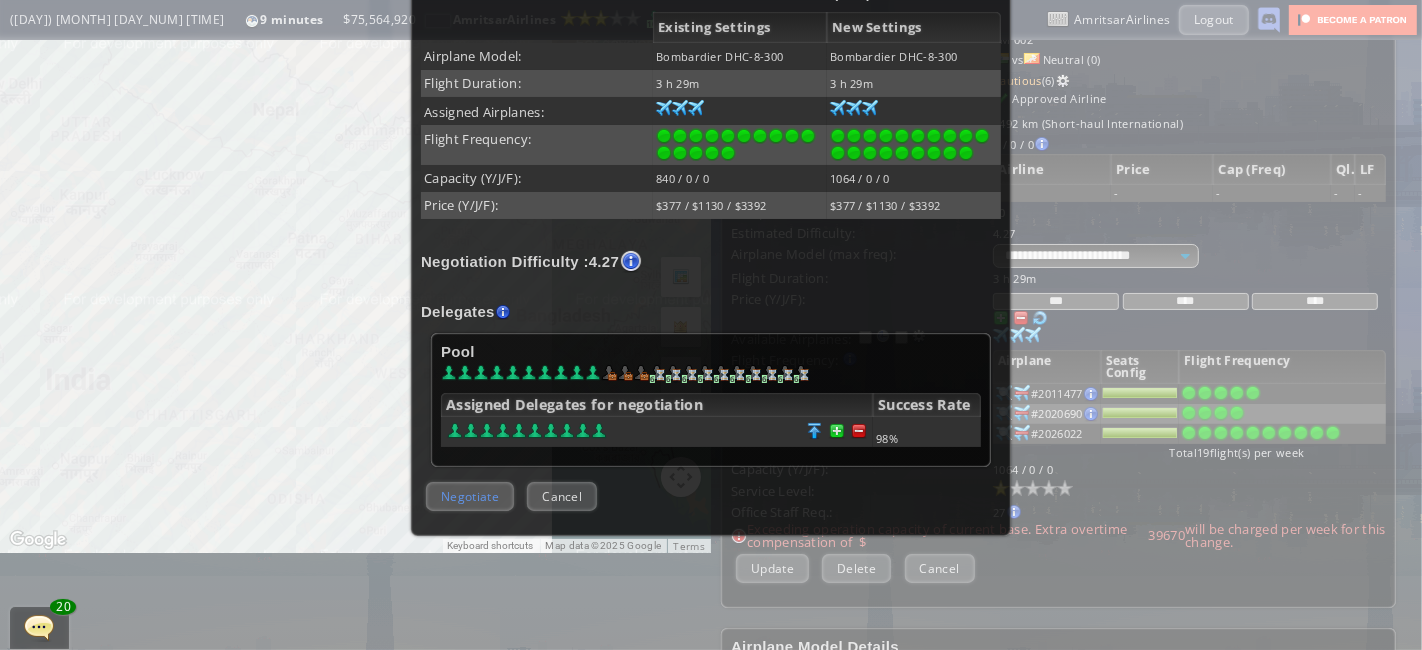 click on "Negotiate" at bounding box center (470, 496) 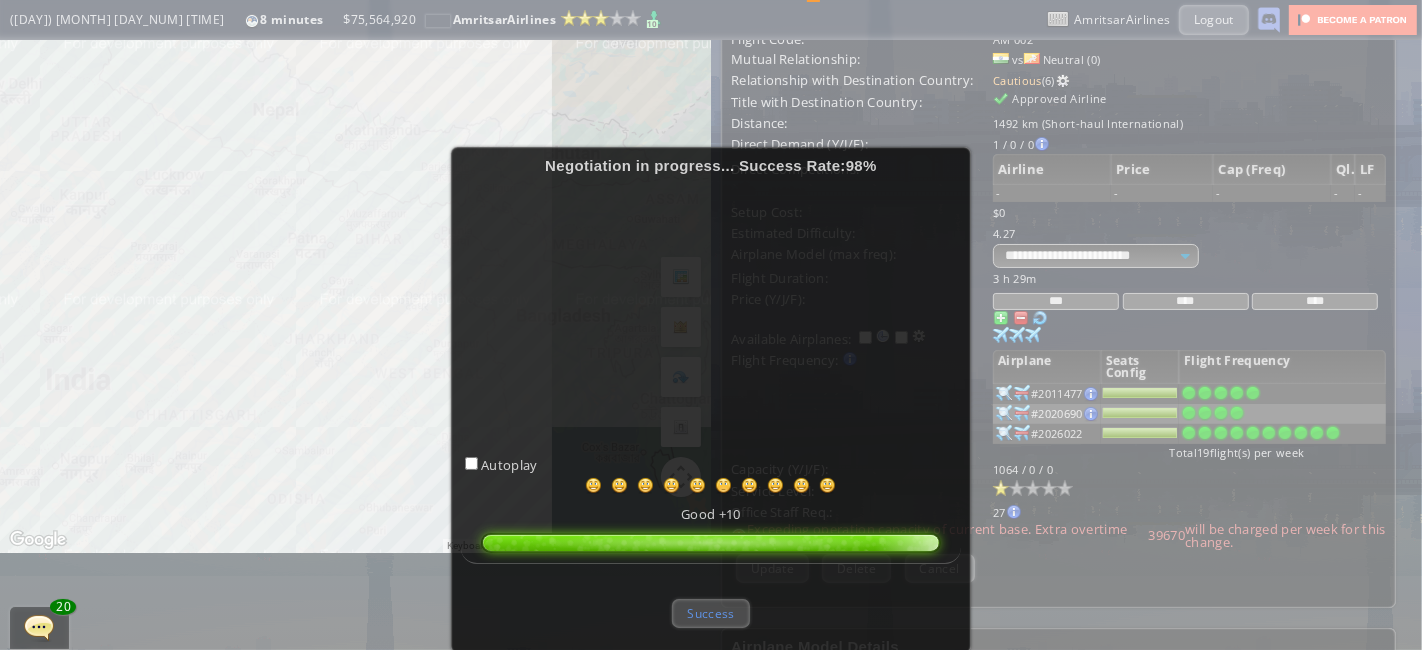 click on "Success" at bounding box center (710, 613) 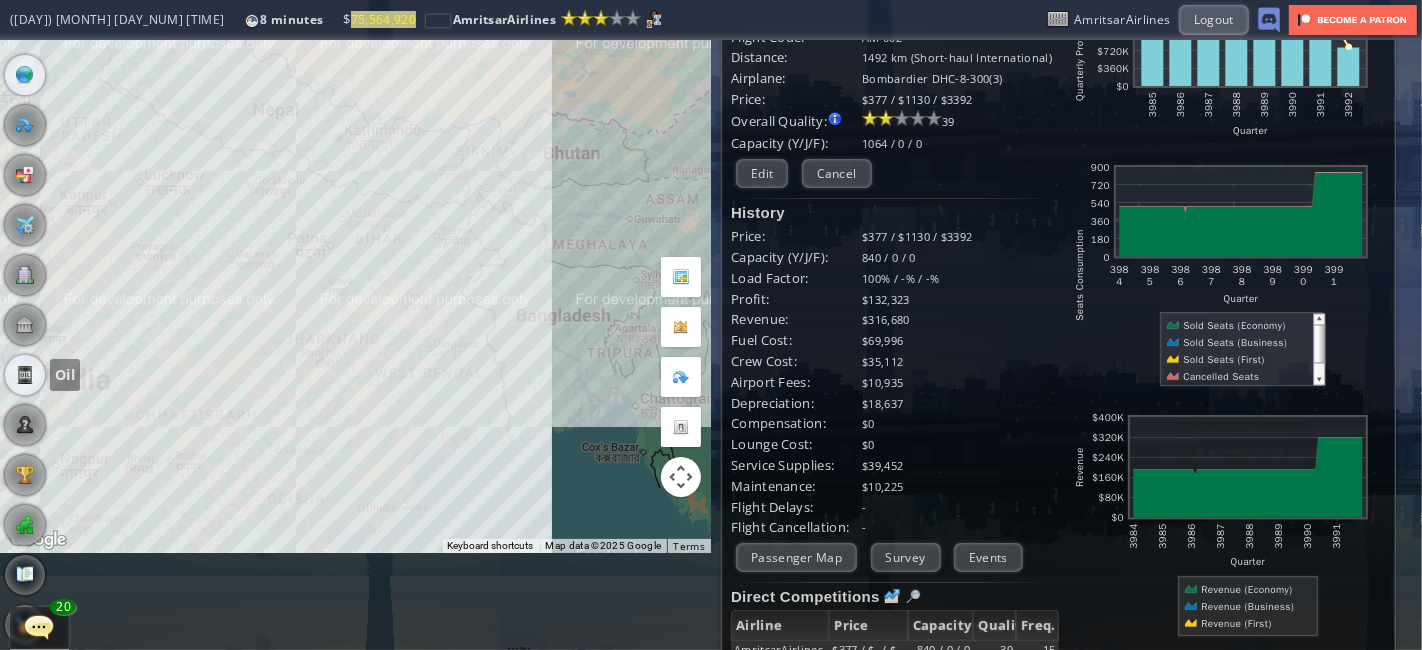 click at bounding box center [25, 375] 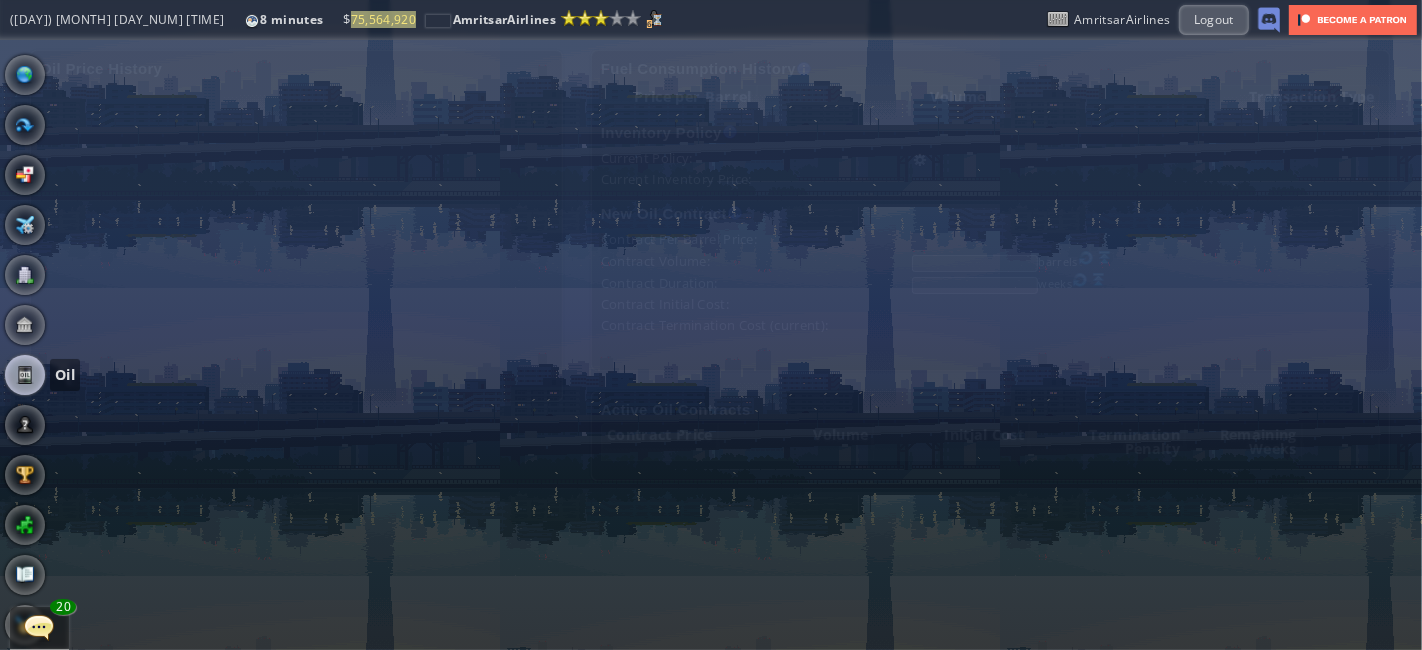 scroll, scrollTop: 0, scrollLeft: 0, axis: both 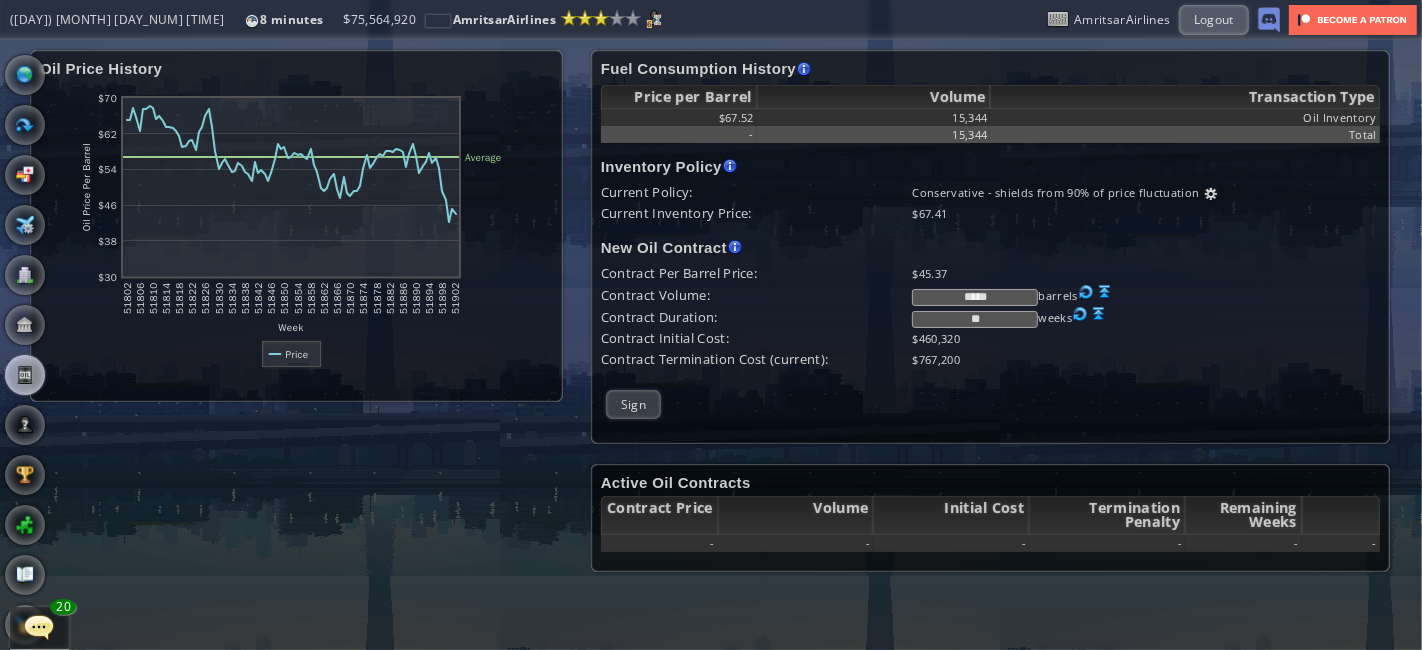 click on "**" at bounding box center (975, 319) 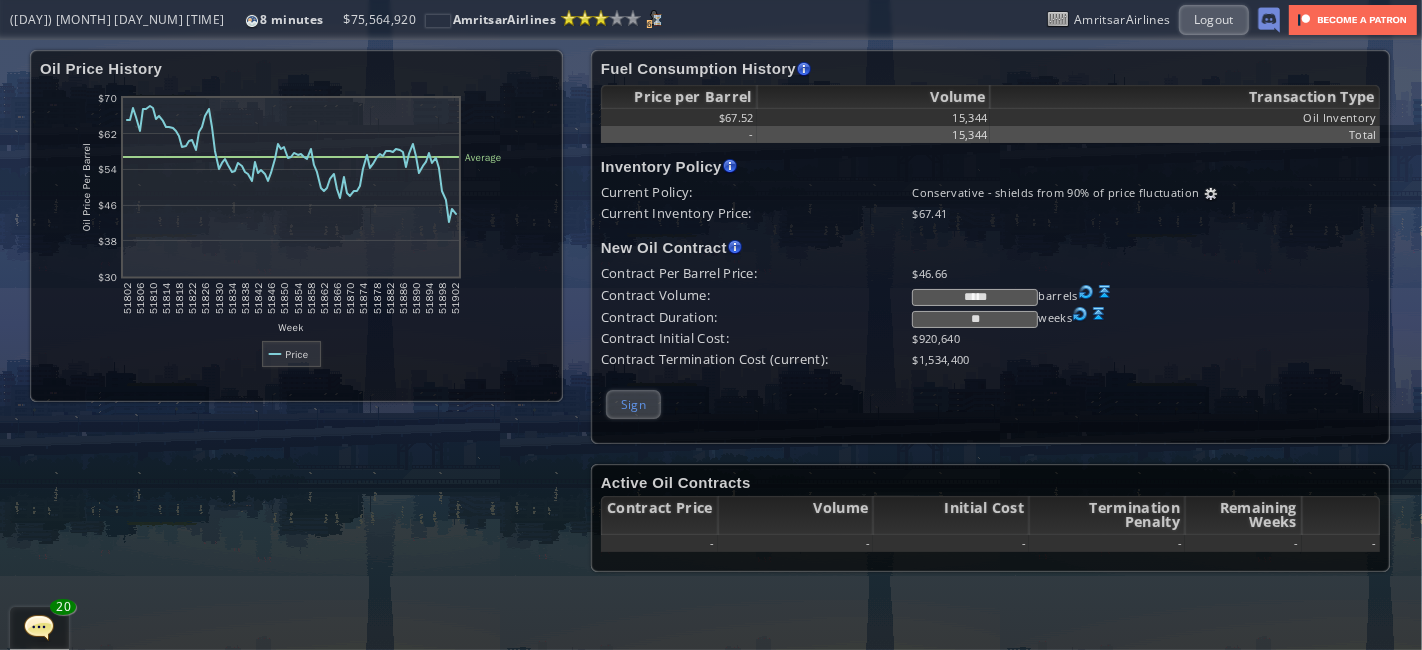 type on "**" 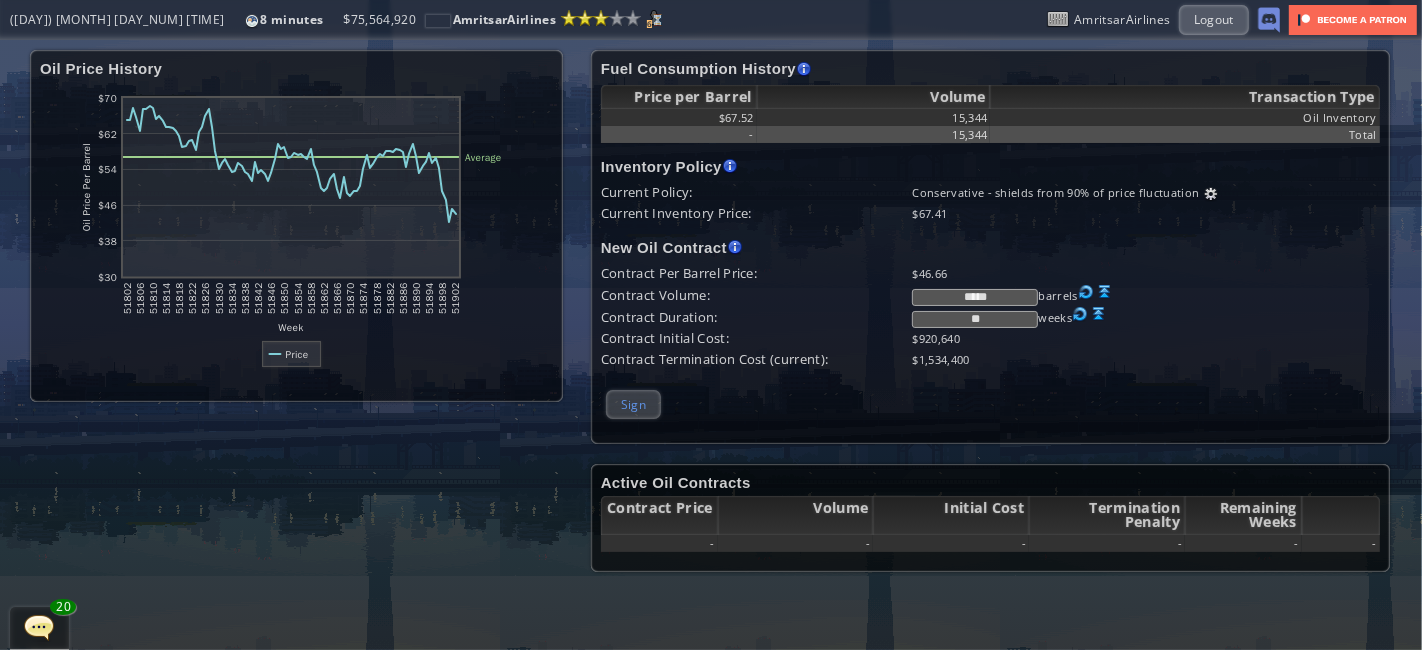 click on "Sign" at bounding box center [633, 404] 